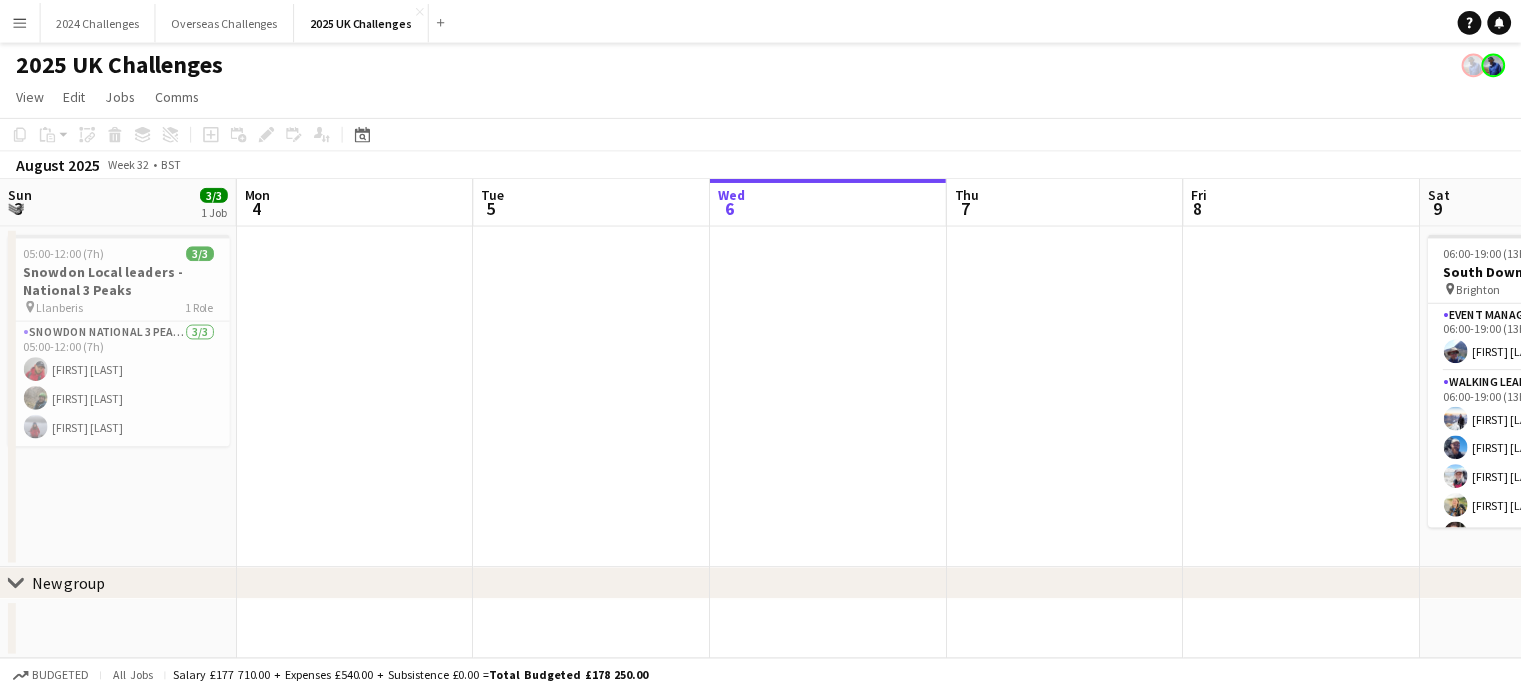 scroll, scrollTop: 0, scrollLeft: 0, axis: both 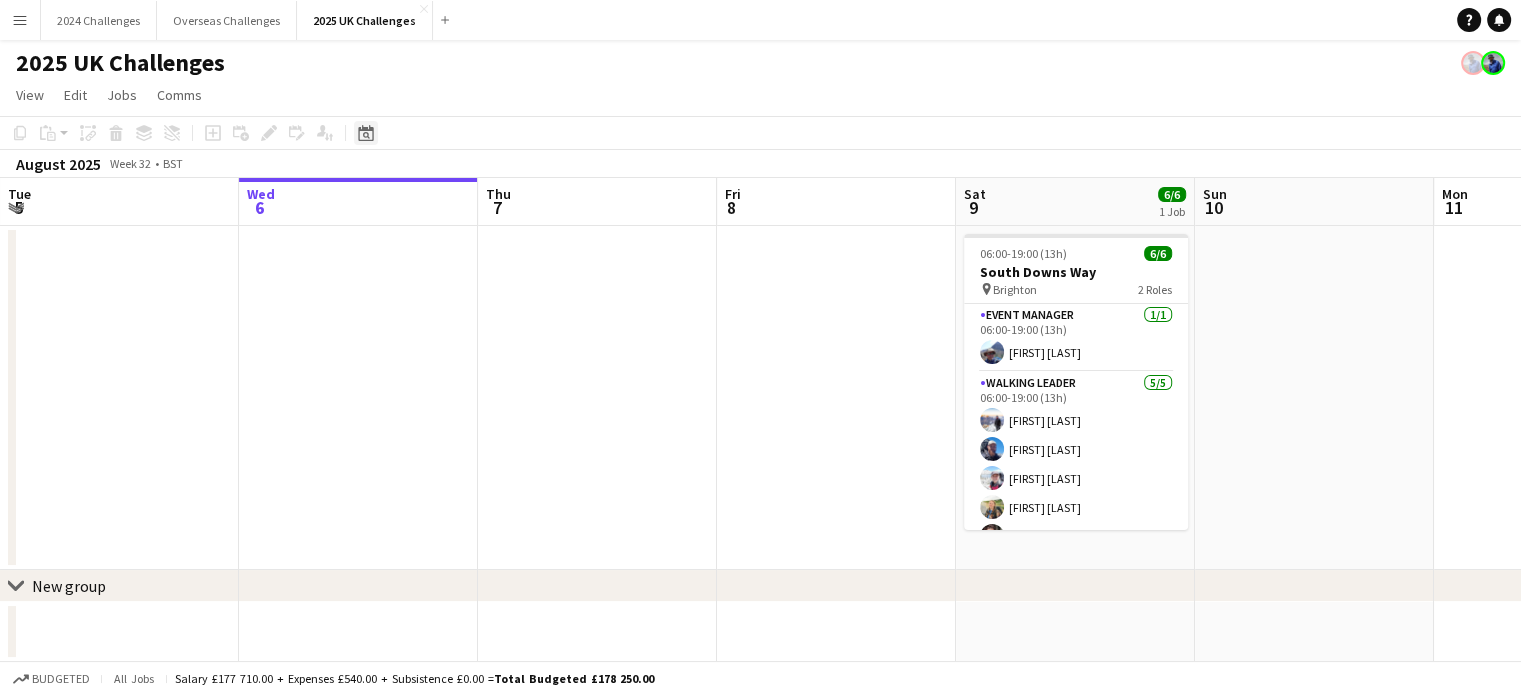 click on "Date picker" at bounding box center (366, 133) 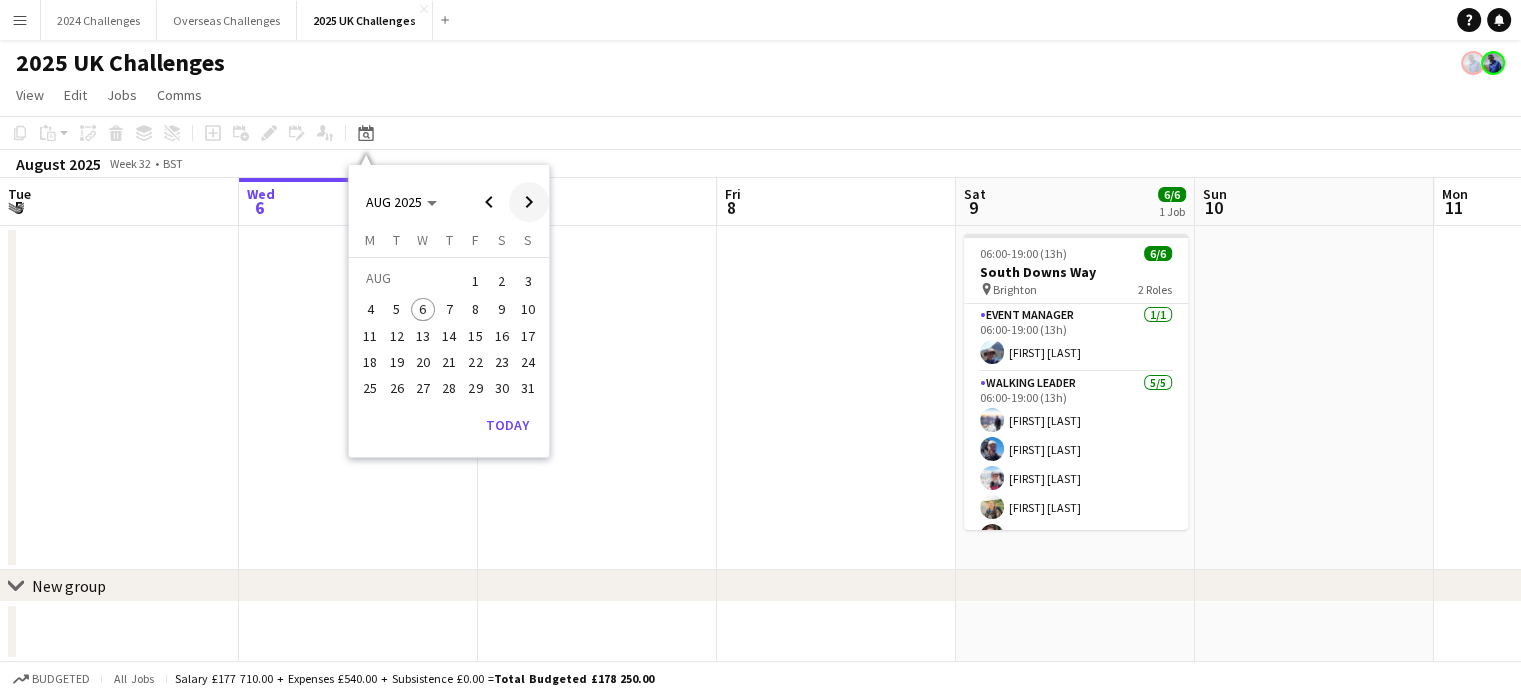 click at bounding box center (529, 202) 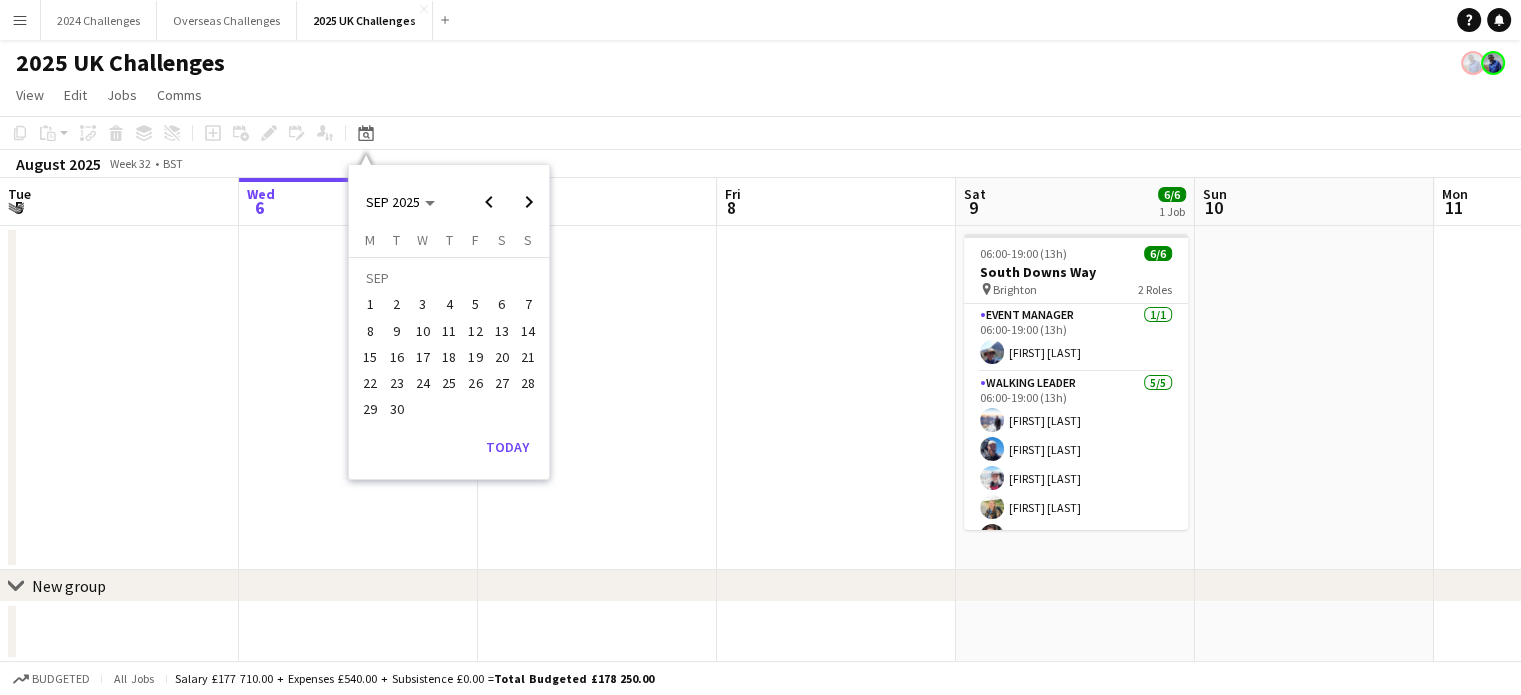 click on "19" at bounding box center (476, 357) 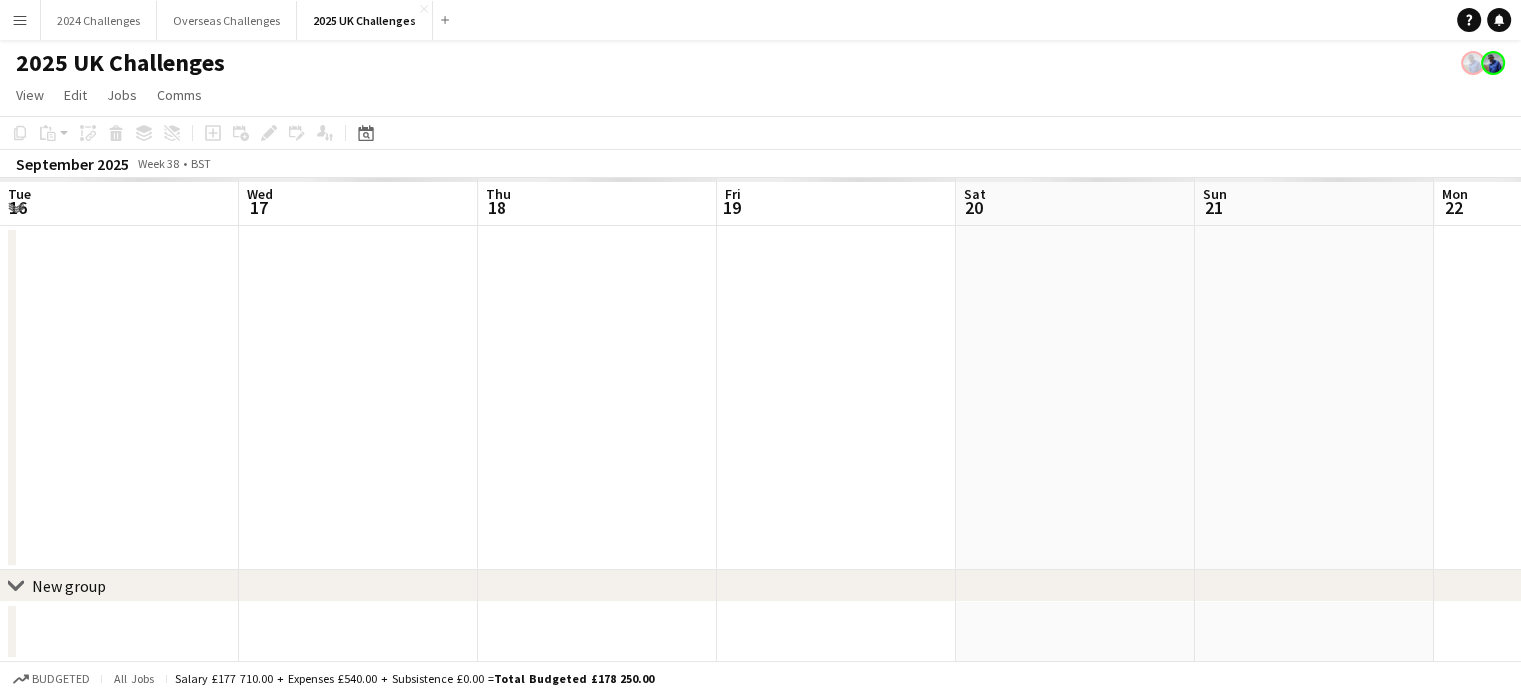 scroll, scrollTop: 0, scrollLeft: 688, axis: horizontal 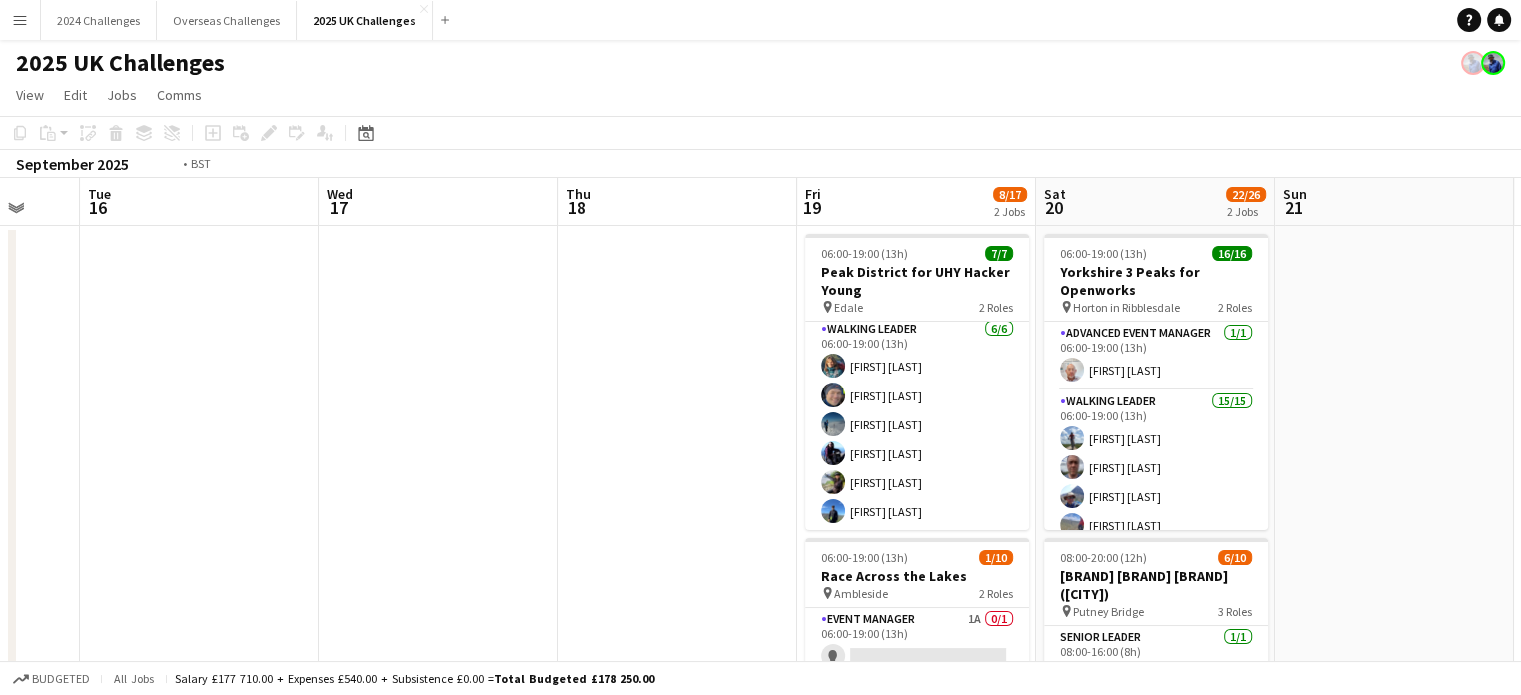 drag, startPoint x: 344, startPoint y: 363, endPoint x: 932, endPoint y: 335, distance: 588.66626 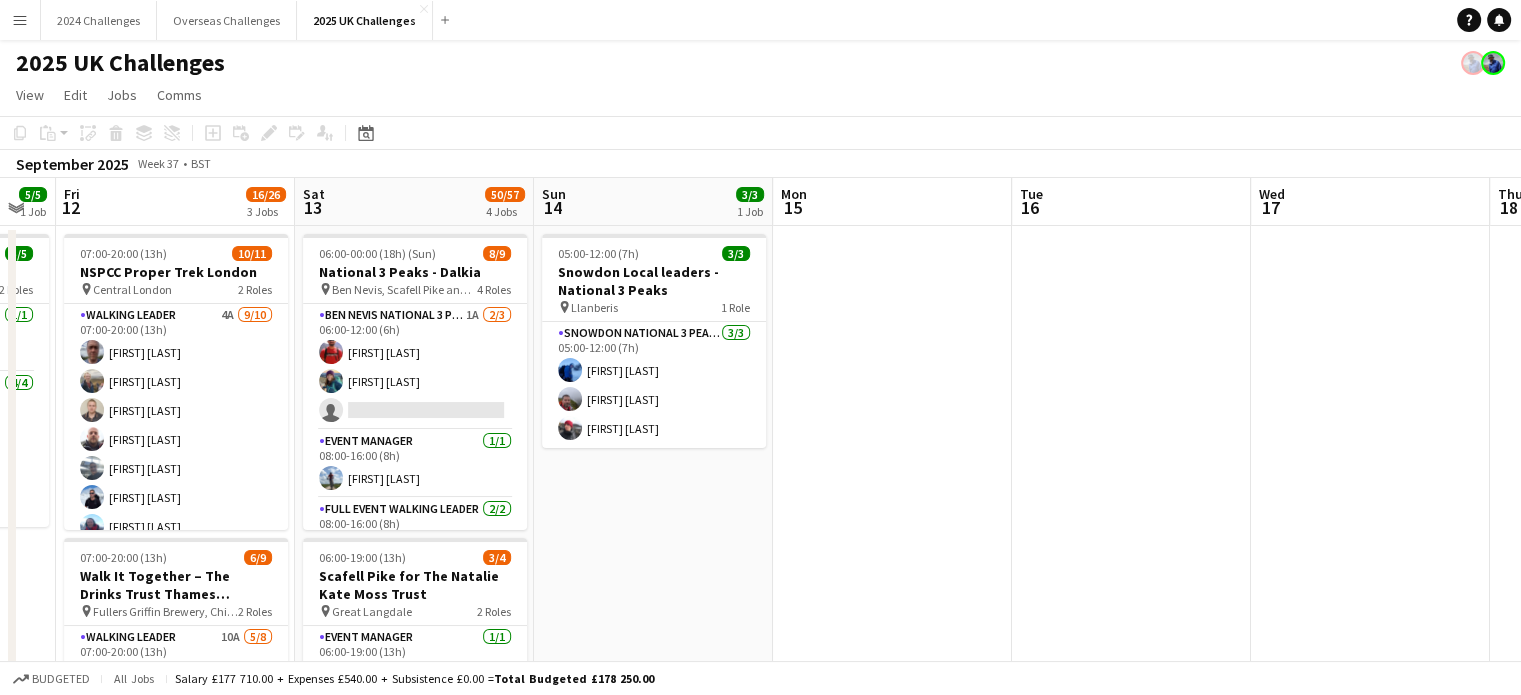 drag, startPoint x: 509, startPoint y: 344, endPoint x: 1125, endPoint y: 350, distance: 616.02924 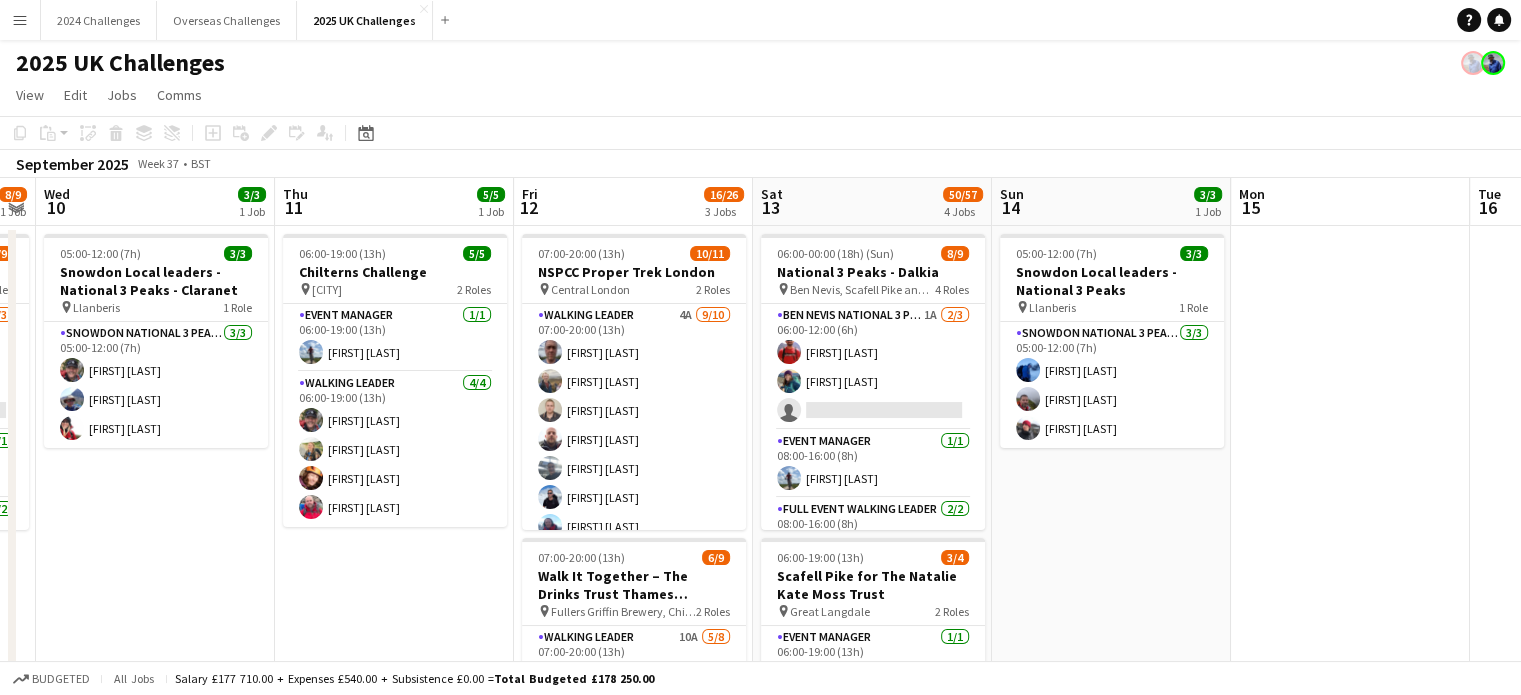 scroll, scrollTop: 0, scrollLeft: 400, axis: horizontal 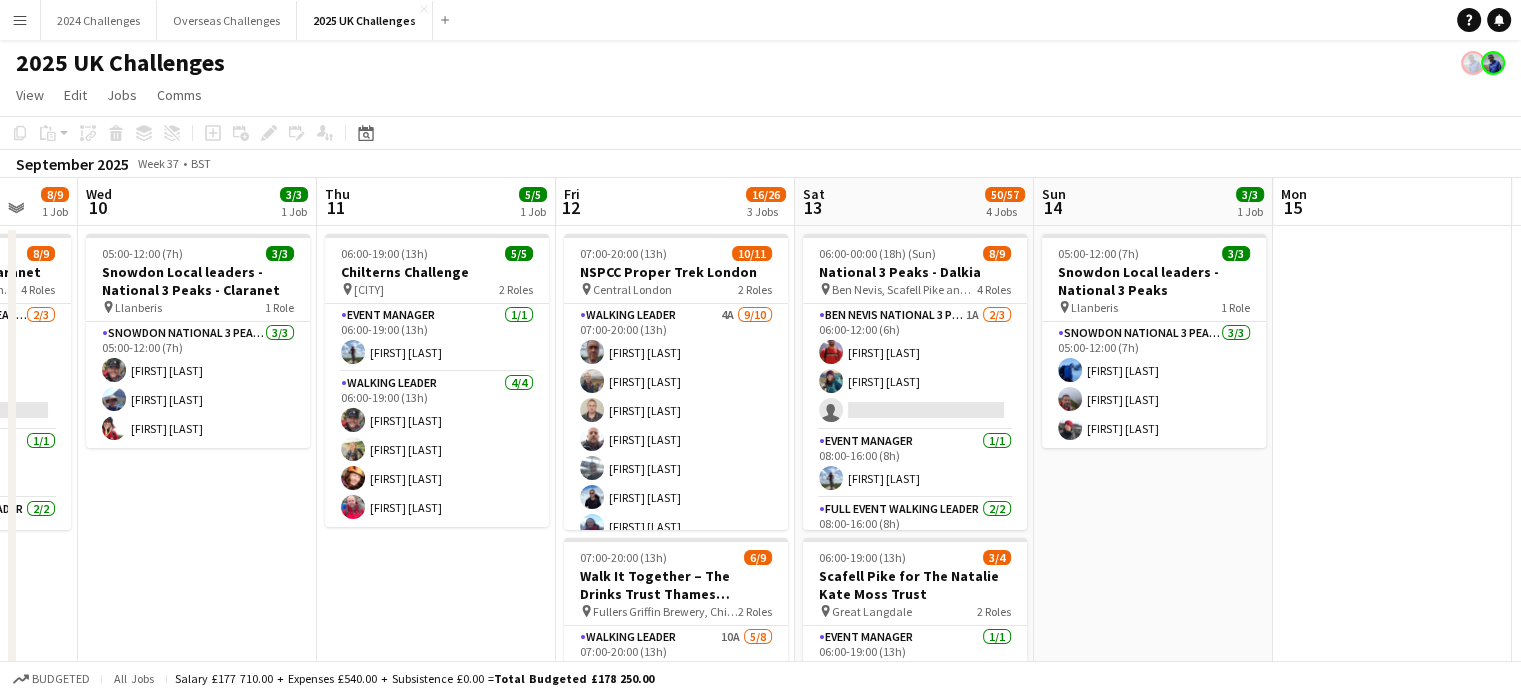 drag, startPoint x: 892, startPoint y: 388, endPoint x: 1388, endPoint y: 355, distance: 497.09656 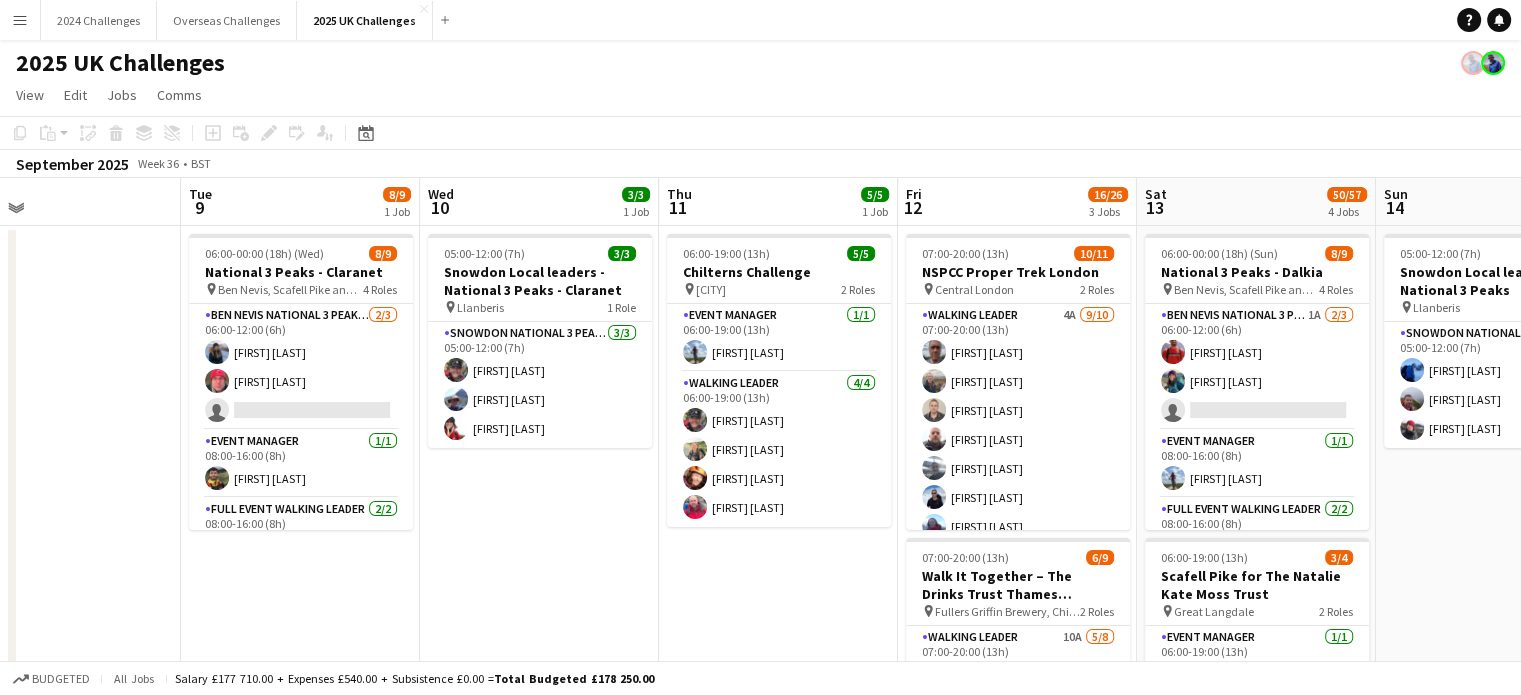 drag, startPoint x: 227, startPoint y: 470, endPoint x: 1051, endPoint y: 435, distance: 824.743 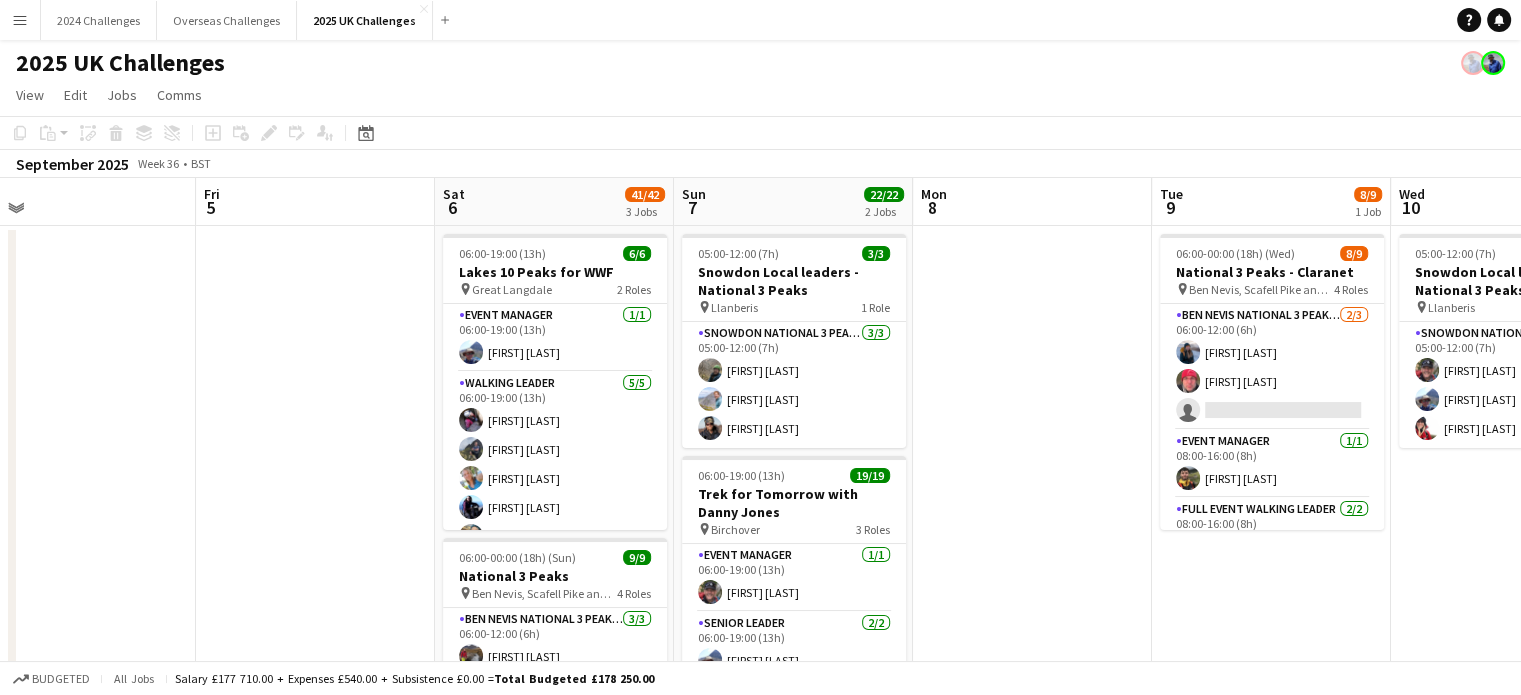 scroll, scrollTop: 0, scrollLeft: 496, axis: horizontal 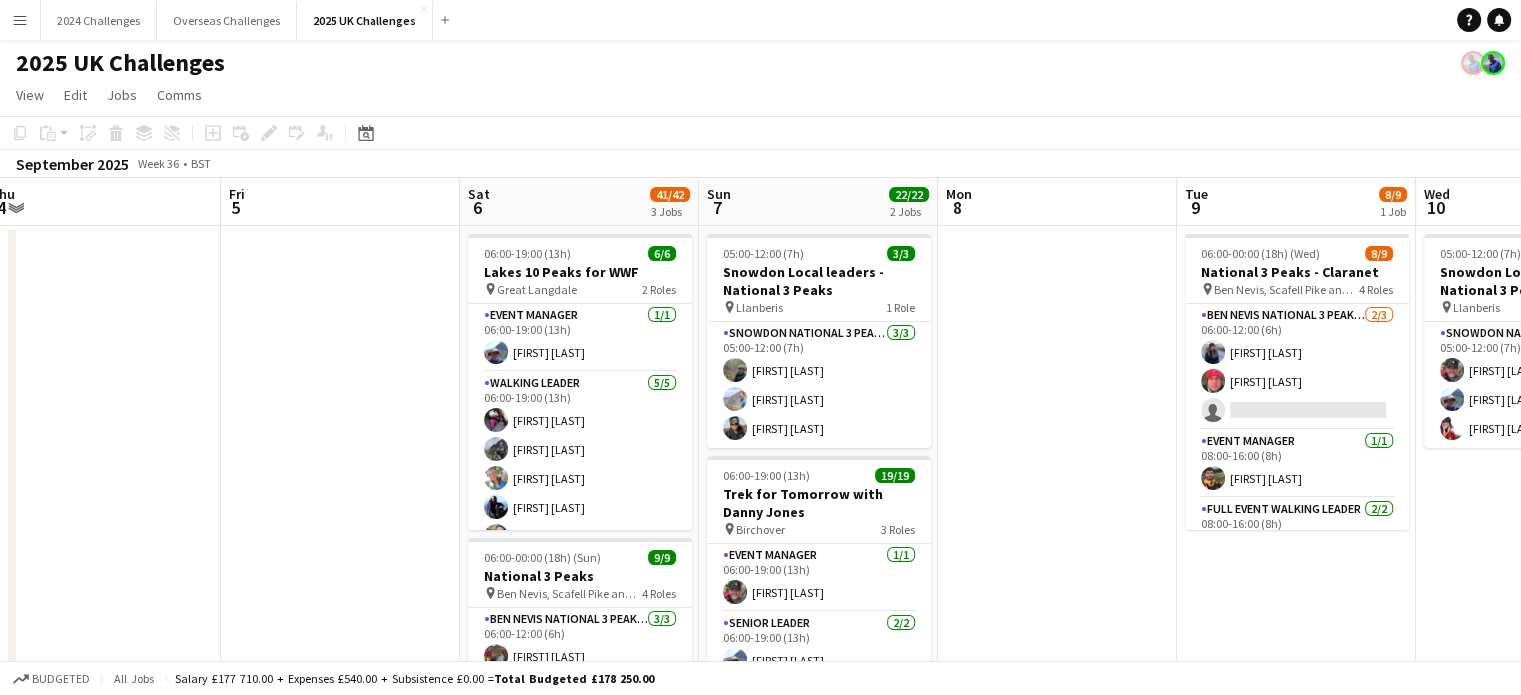 drag, startPoint x: 558, startPoint y: 383, endPoint x: 1072, endPoint y: 378, distance: 514.0243 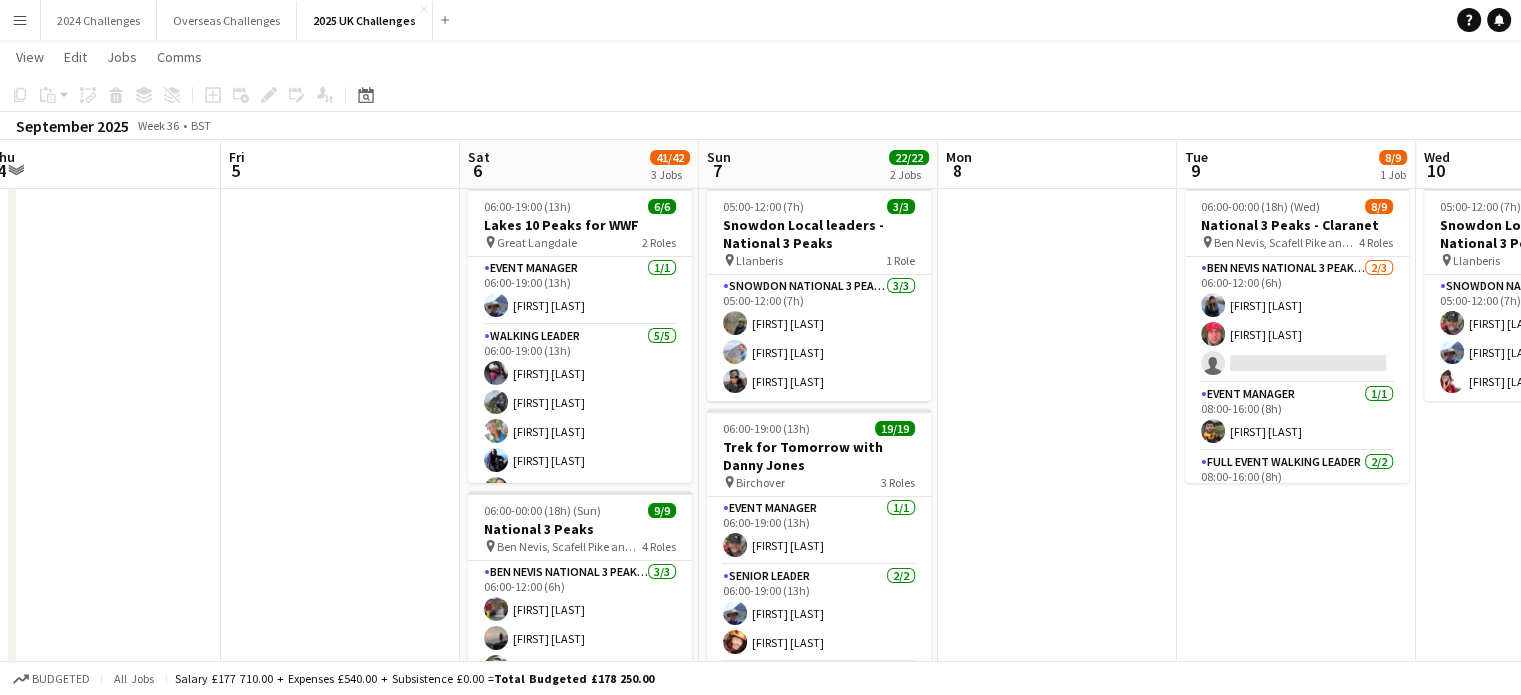 scroll, scrollTop: 0, scrollLeft: 0, axis: both 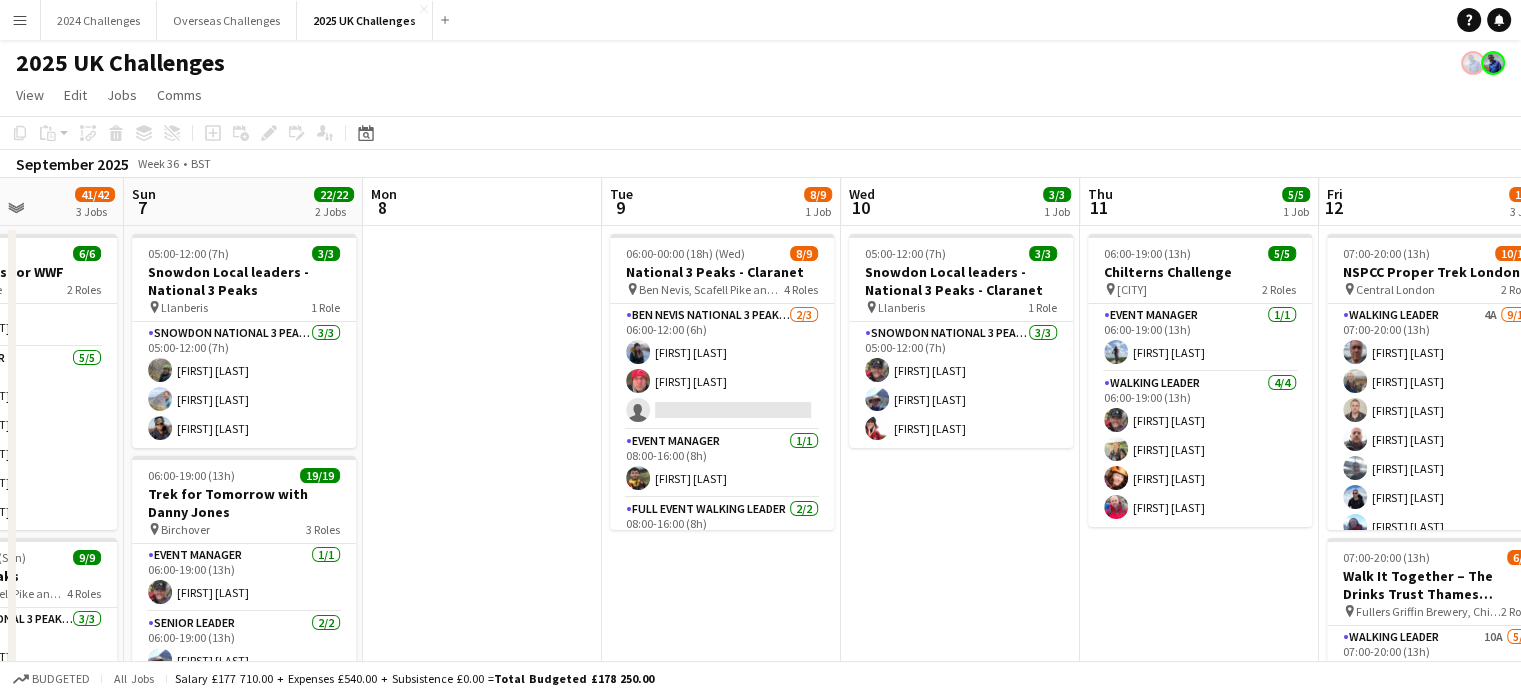 drag, startPoint x: 1456, startPoint y: 562, endPoint x: 886, endPoint y: 573, distance: 570.10614 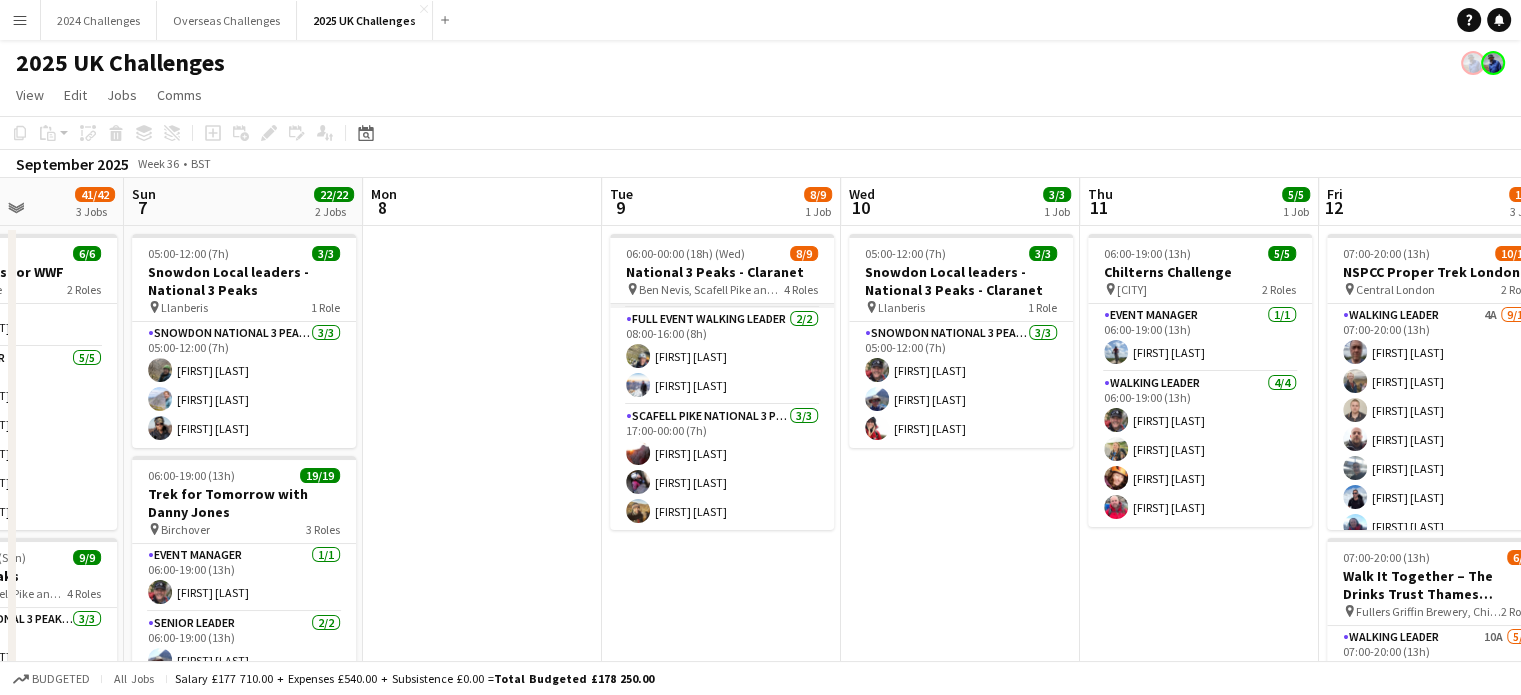 scroll, scrollTop: 0, scrollLeft: 0, axis: both 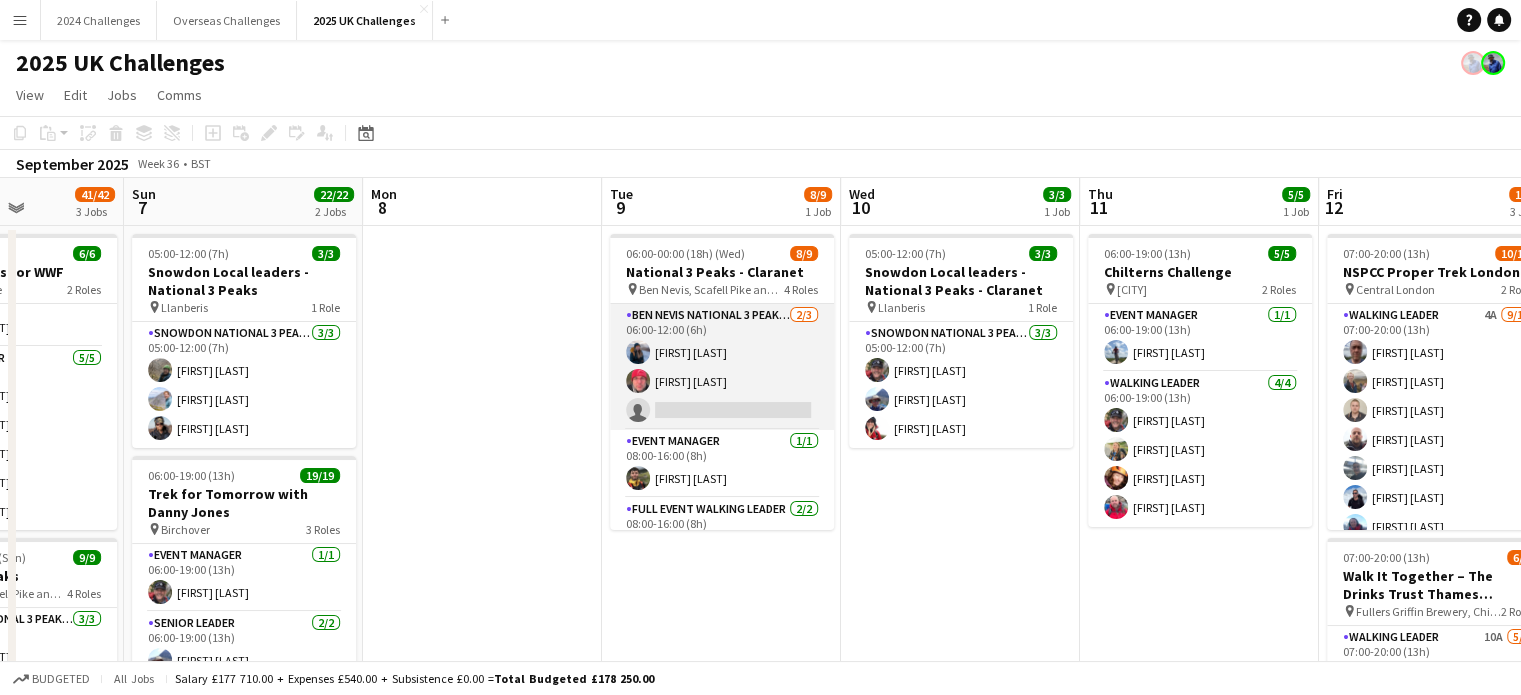 click on "Ben Nevis National 3 Peaks Walking Leader   2/3   06:00-12:00 (6h)
[FIRST] [LAST] [FIRST] [LAST]
single-neutral-actions" at bounding box center [722, 367] 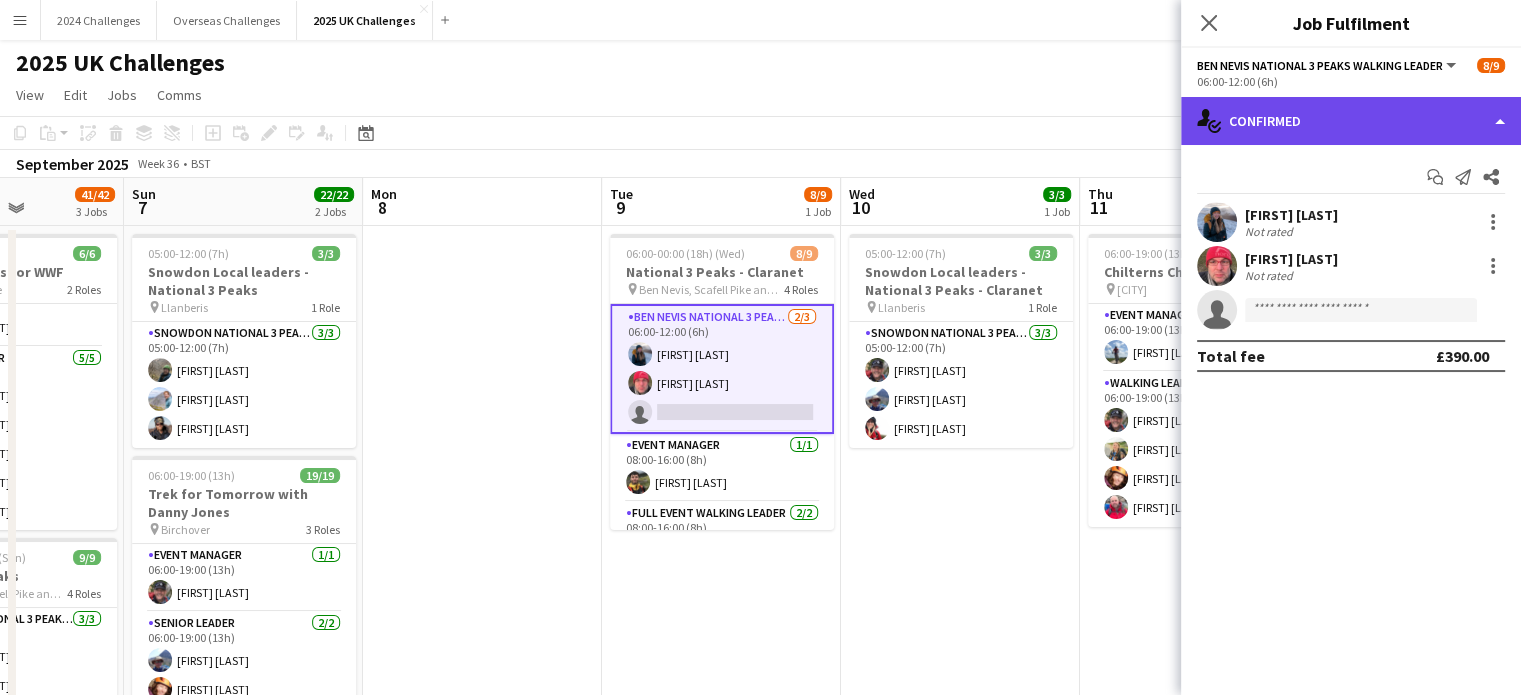 click on "single-neutral-actions-check-2
Confirmed" 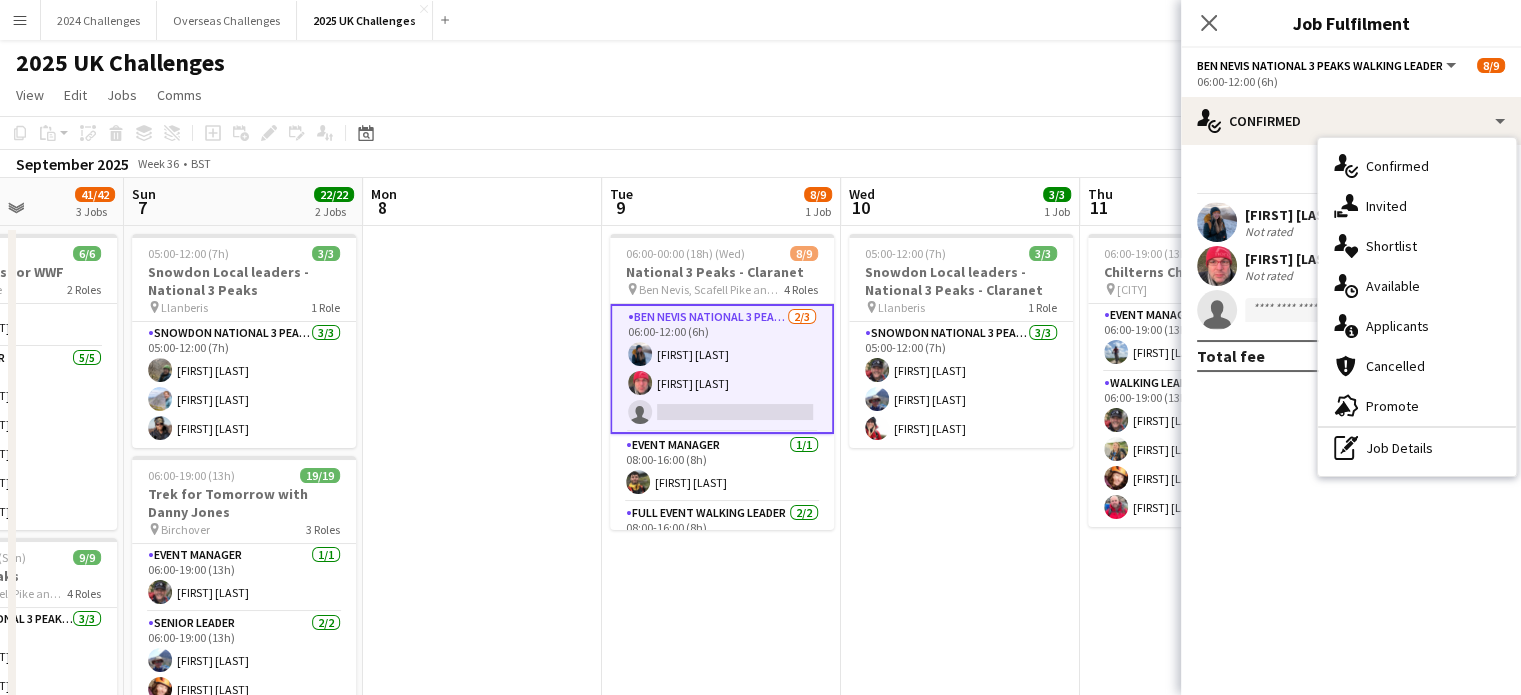 click on "cancellation
Cancelled" at bounding box center (1417, 366) 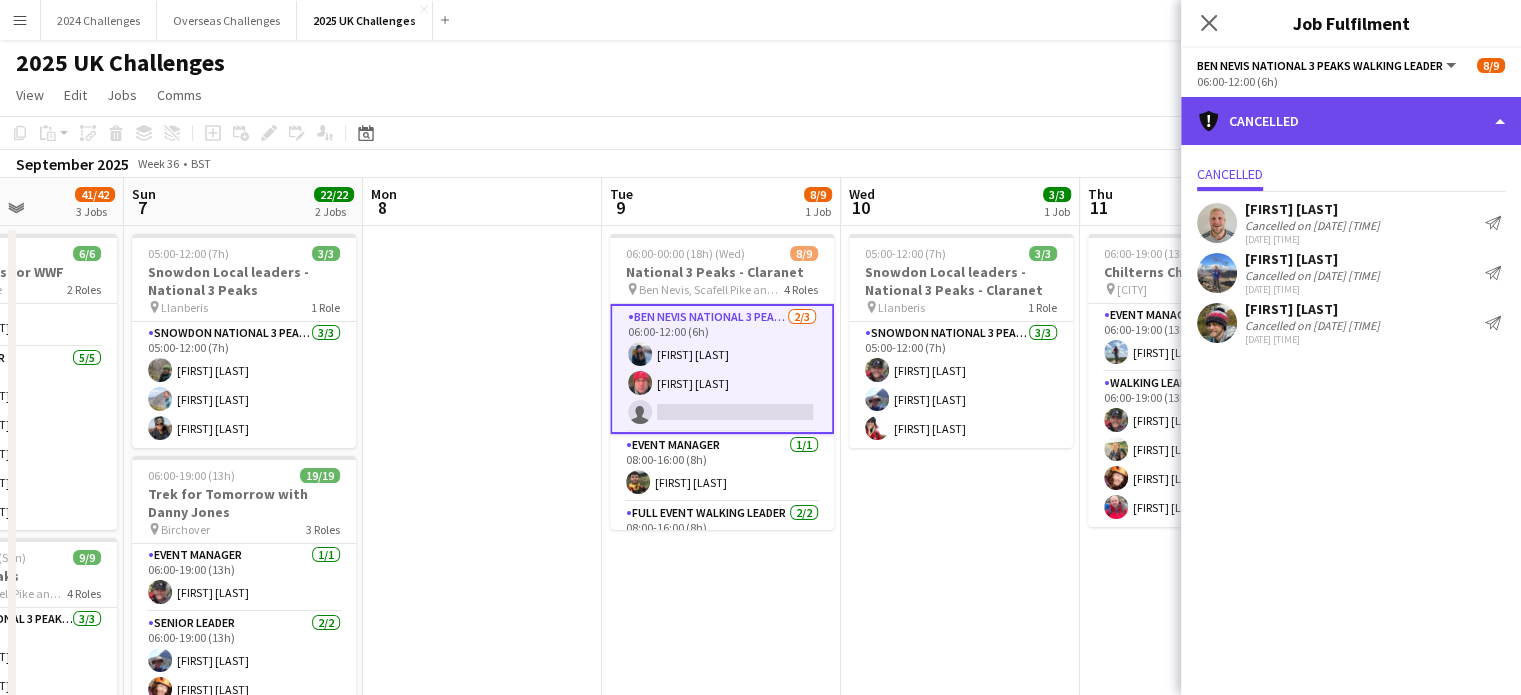 click on "cancellation
Cancelled" 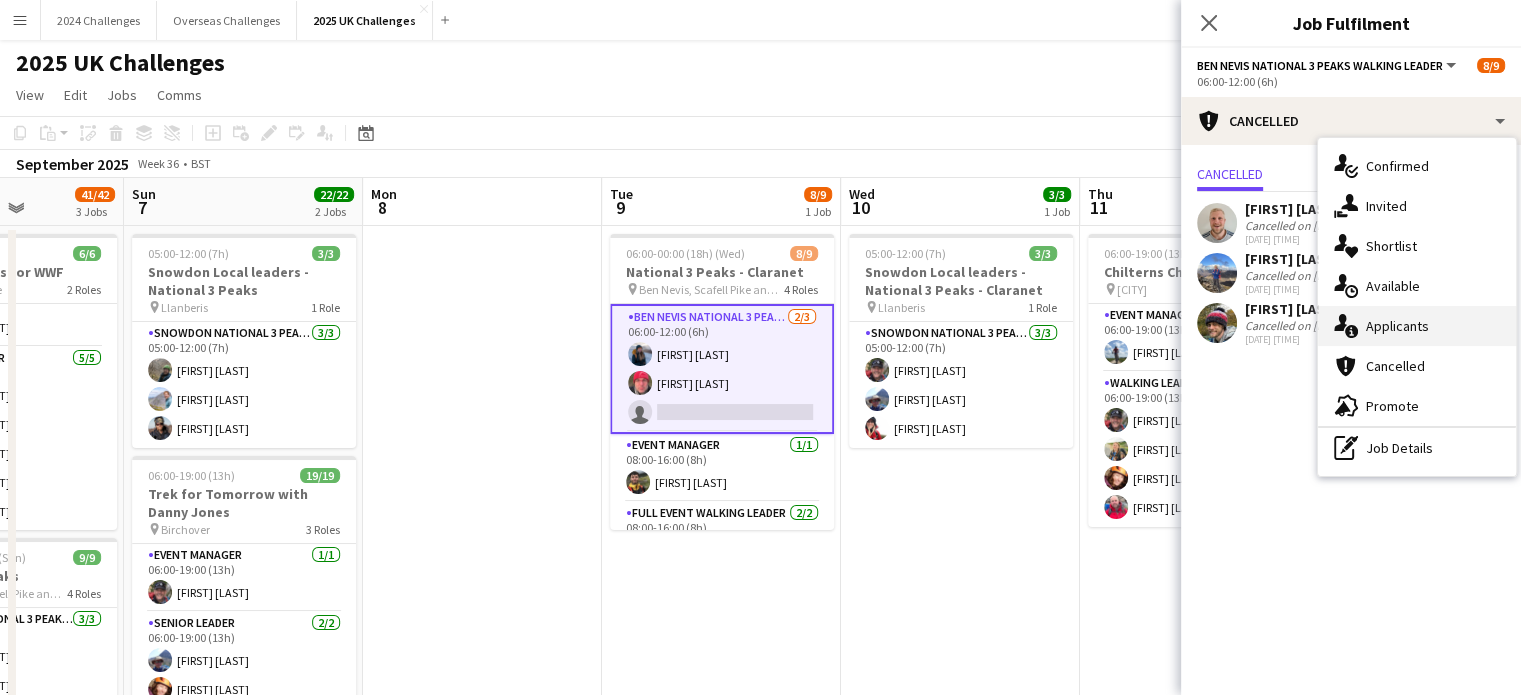 click on "single-neutral-actions-information
Applicants" at bounding box center (1417, 326) 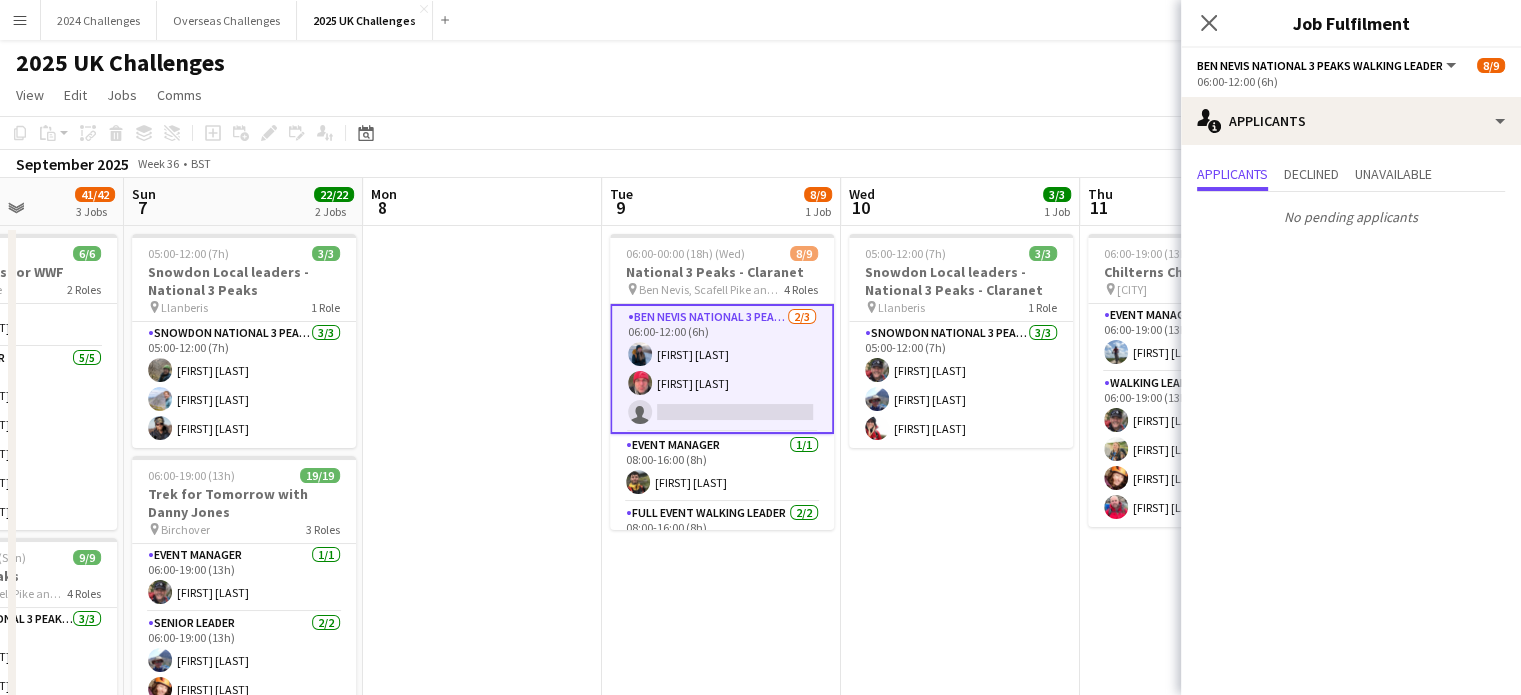 click on "View  Day view expanded Day view collapsed Month view Date picker Jump to today Expand Linked Jobs Collapse Linked Jobs  Edit  Copy Ctrl+C  Paste  Without Crew Ctrl+V With Crew Ctrl+Shift+V Paste as linked job  Group  Group Ungroup  Jobs  New Job Edit Job Delete Job New Linked Job Edit Linked Jobs Job fulfilment Promote Role Copy Role URL  Comms  Notify confirmed crew Create chat" 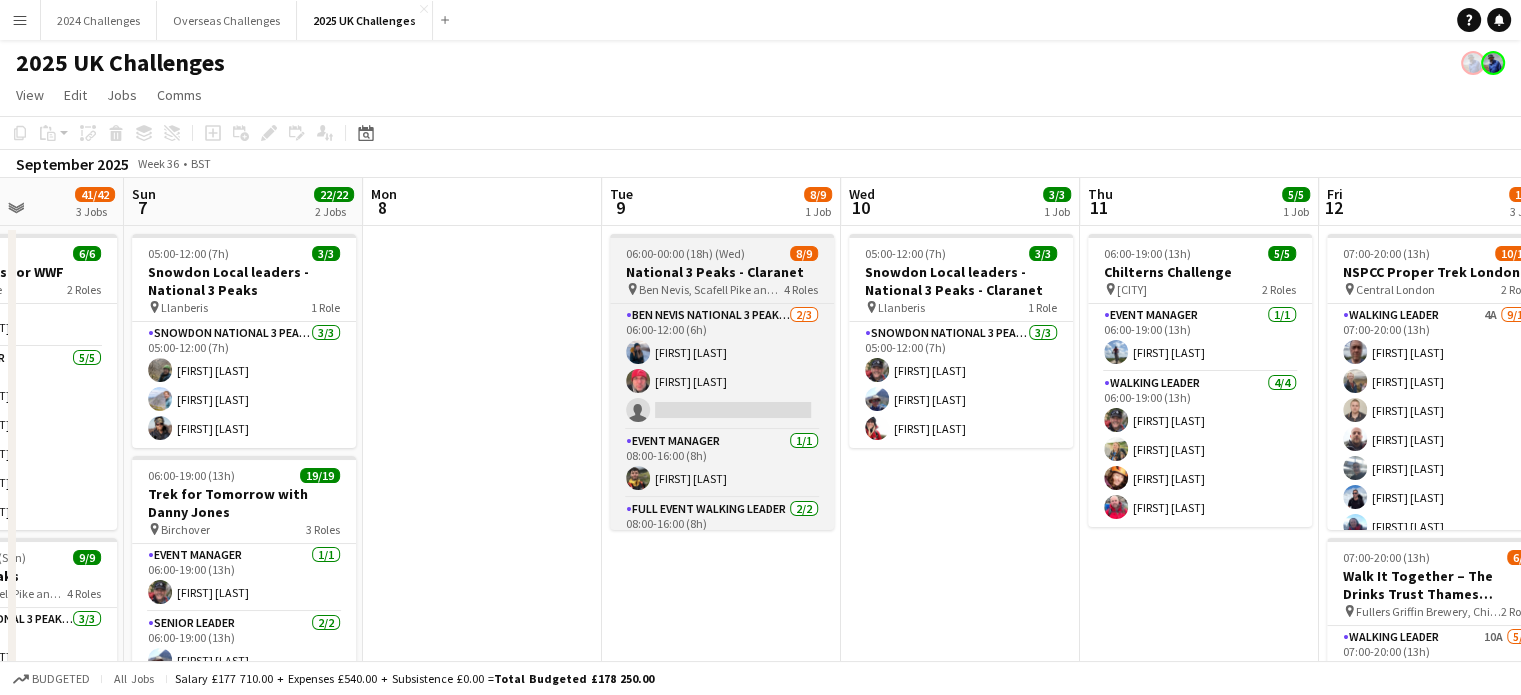 click on "National 3 Peaks - Claranet" at bounding box center (722, 272) 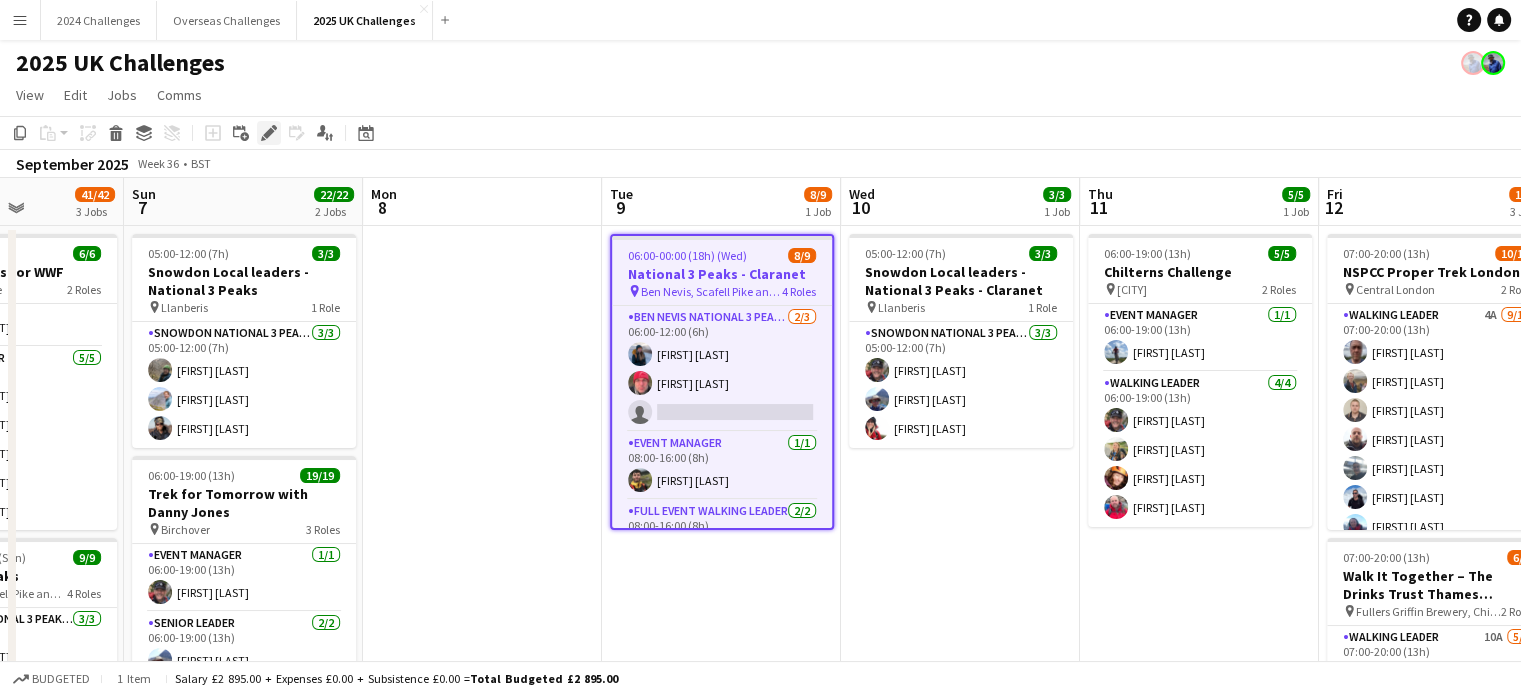 click on "Edit" 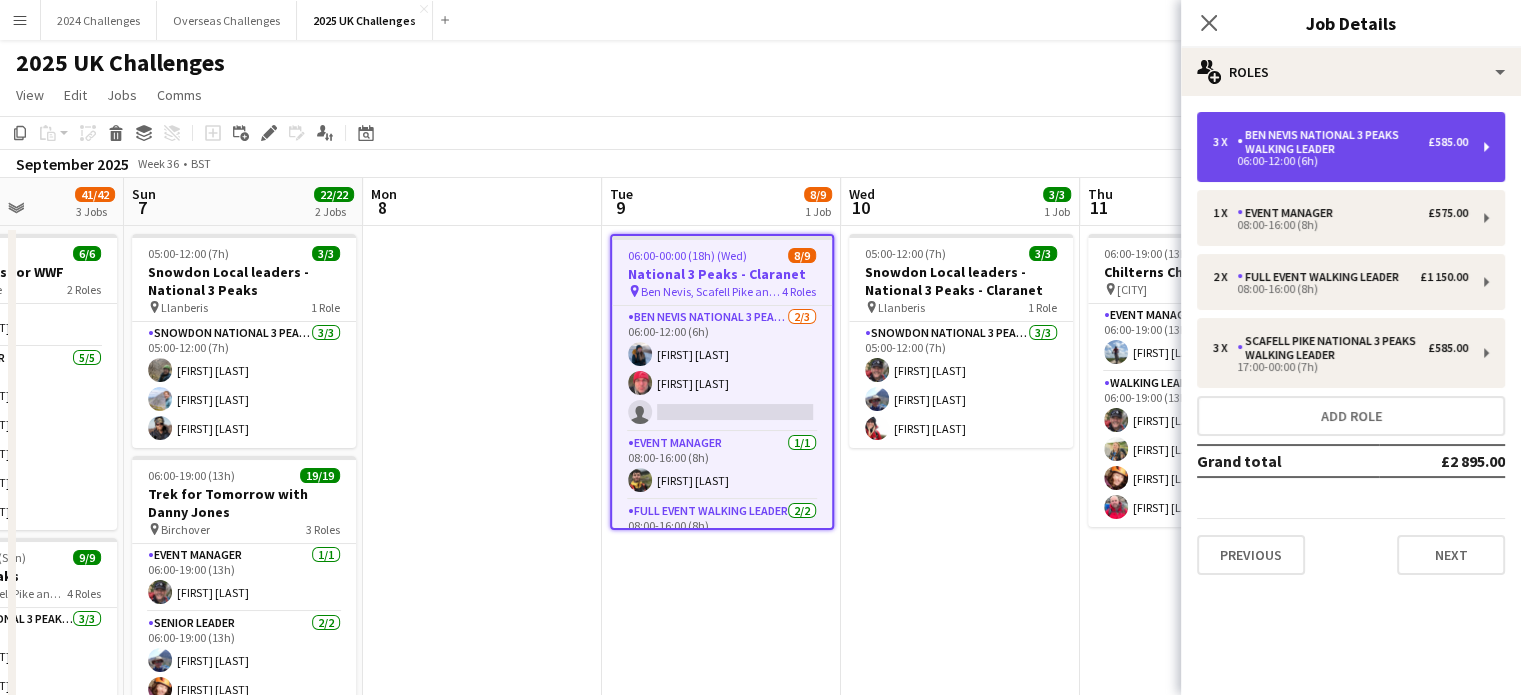 click on "06:00-12:00 (6h)" at bounding box center (1340, 161) 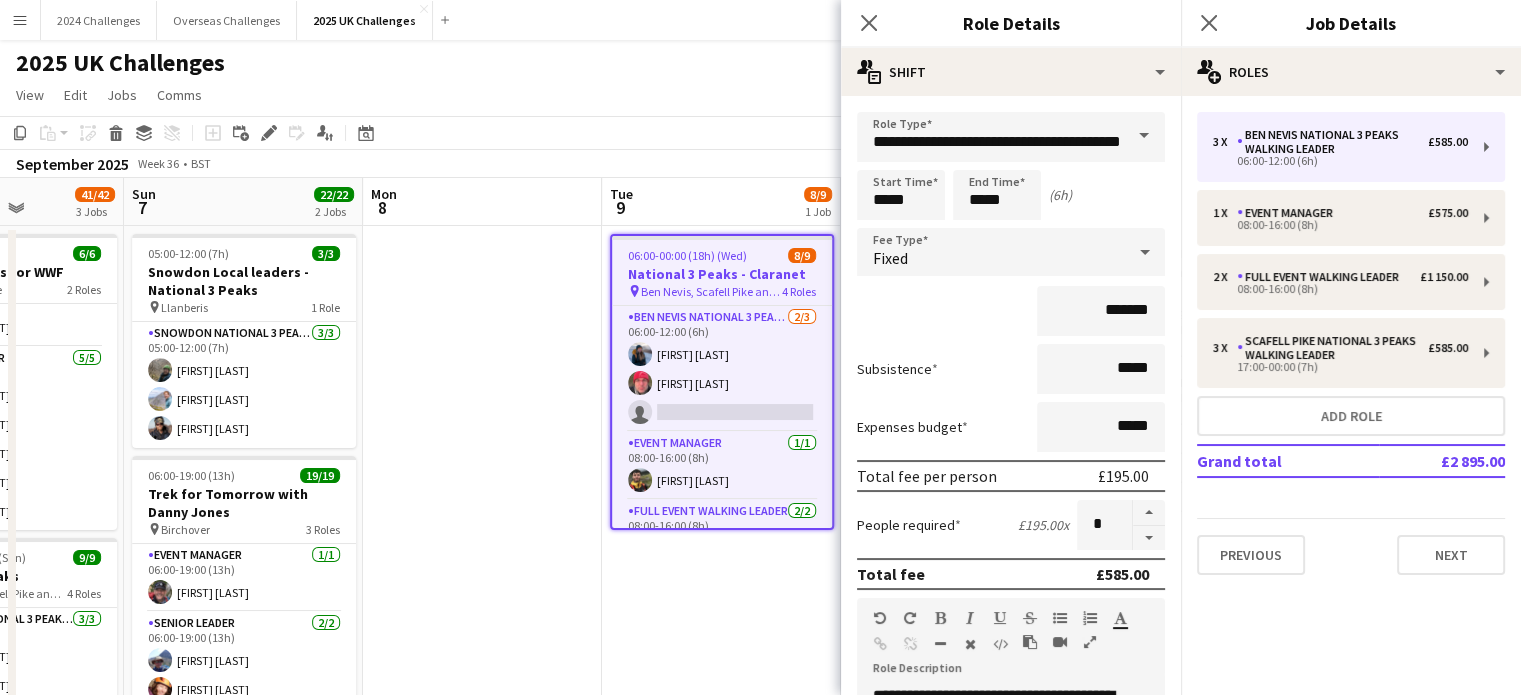 click on "Copy
Paste
Paste   Ctrl+V Paste with crew  Ctrl+Shift+V
Paste linked Job
Delete
Group
Ungroup
Add job
Add linked Job
Edit
Edit linked Job
Applicants
Date picker
SEP 2025 SEP 2025 Monday M Tuesday T Wednesday W Thursday T Friday F Saturday S Sunday S  SEP   1   2   3   4   5   6   7   8   9   10   11   12   13   14   15   16   17   18   19   20   21   22   23   24   25   26   27   28   29   30
Comparison range
Comparison range
Today" 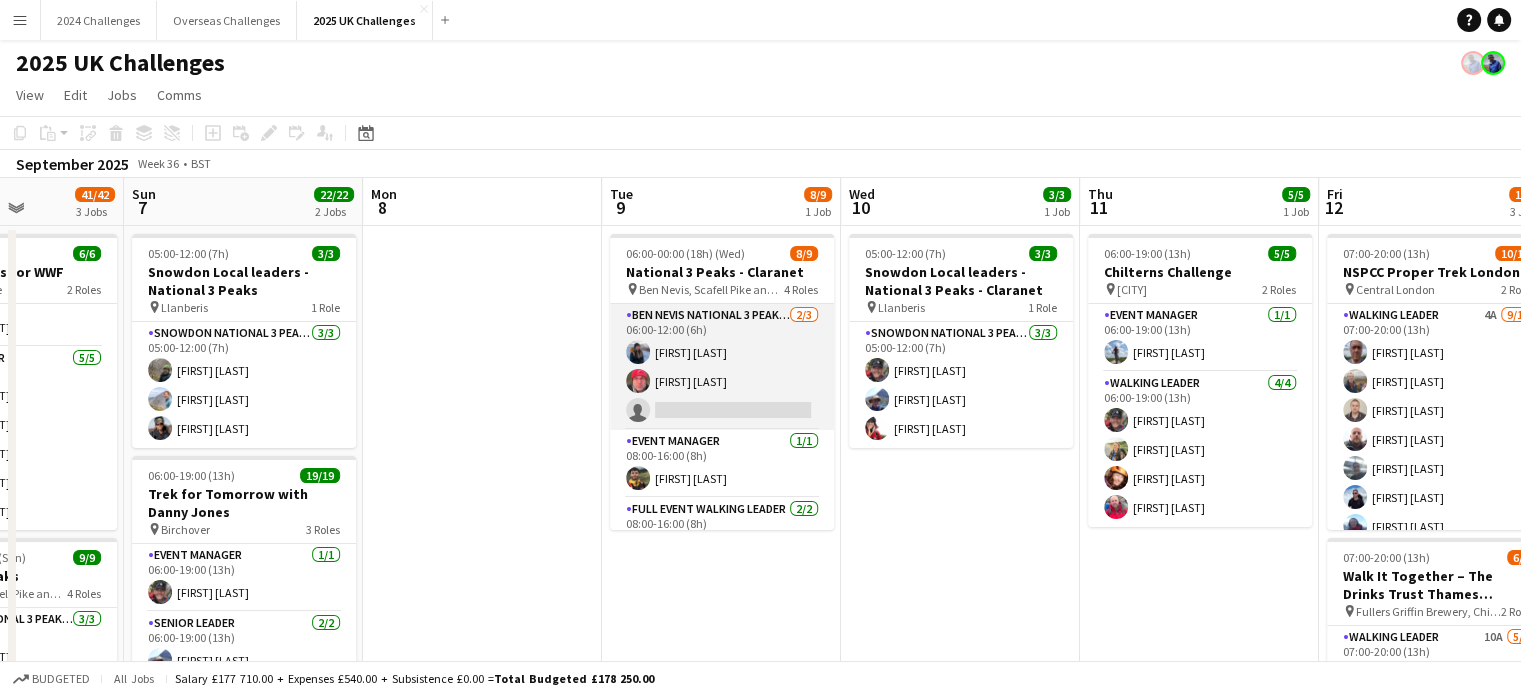 click on "Ben Nevis National 3 Peaks Walking Leader   2/3   06:00-12:00 (6h)
[FIRST] [LAST] [FIRST] [LAST]
single-neutral-actions" at bounding box center (722, 367) 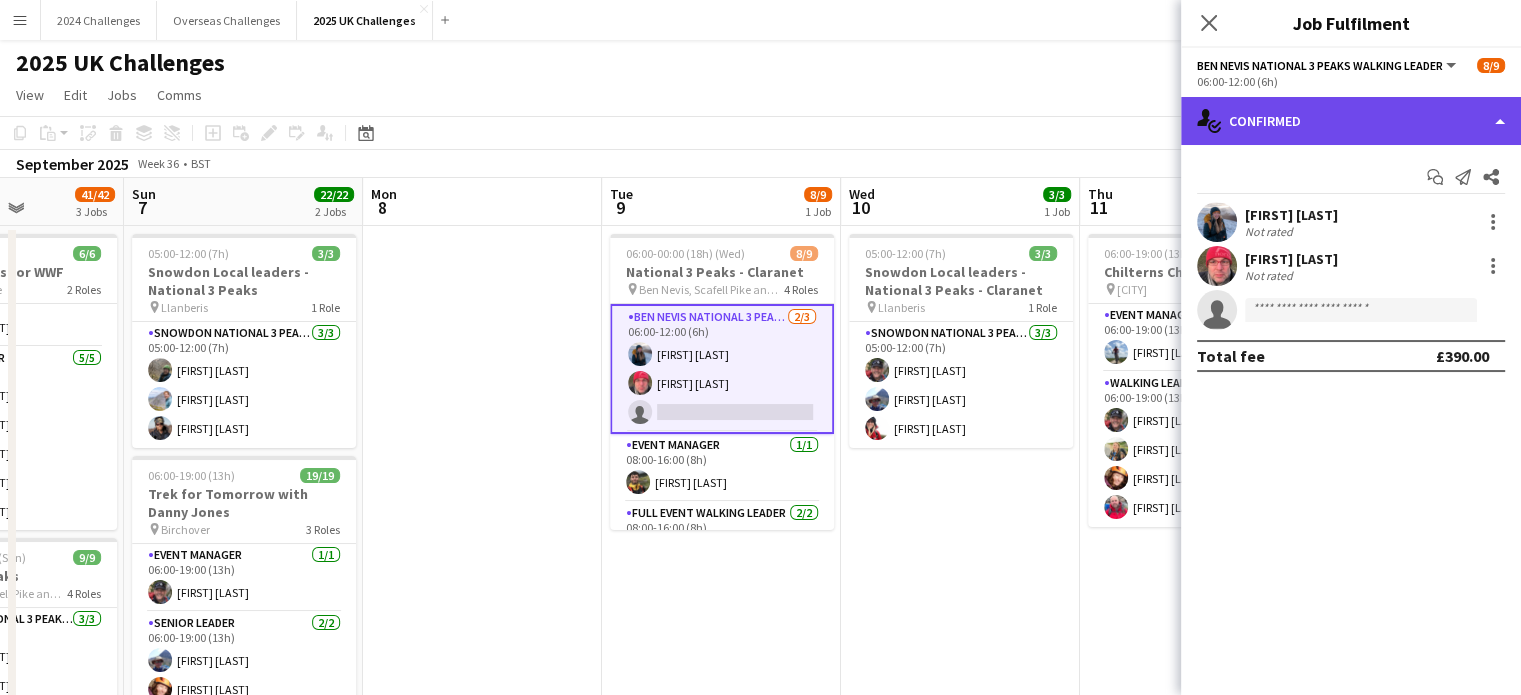 click on "single-neutral-actions-check-2
Confirmed" 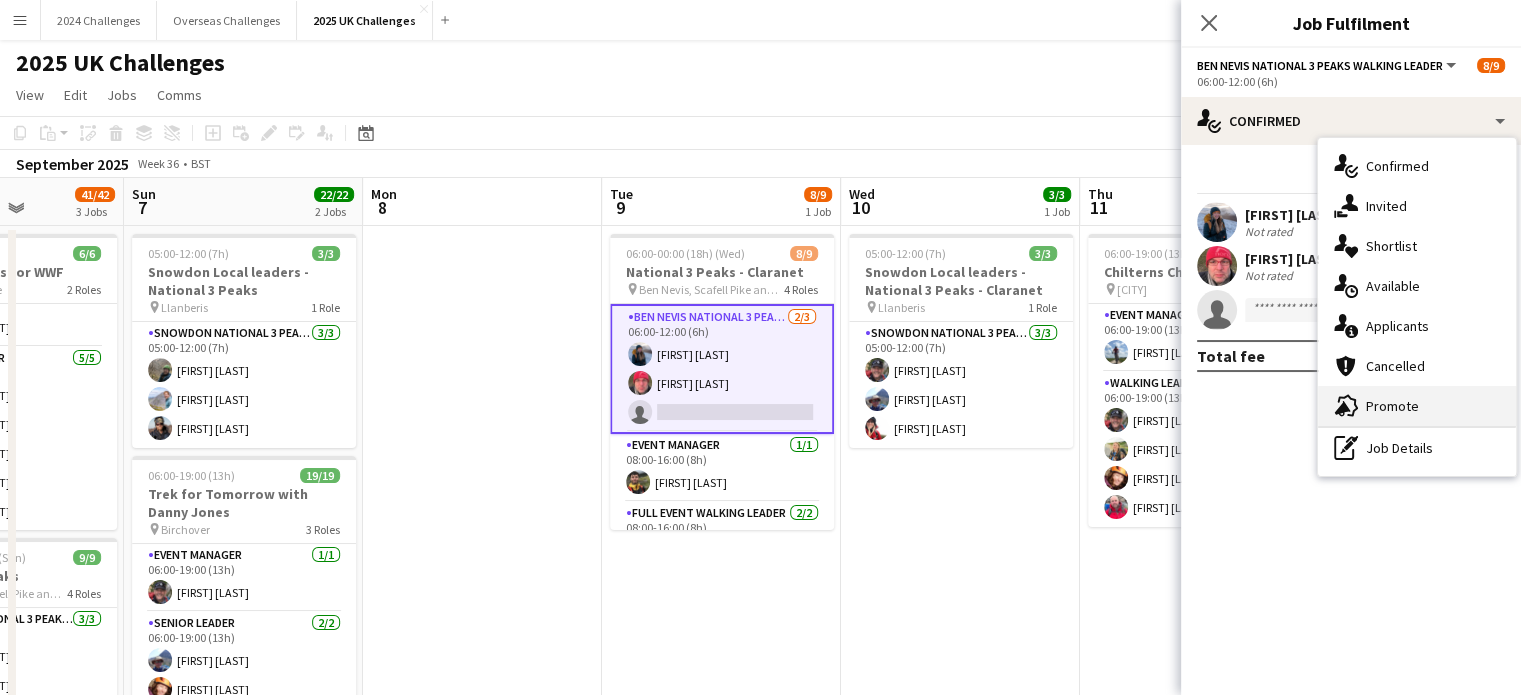 click on "advertising-megaphone
Promote" at bounding box center (1417, 406) 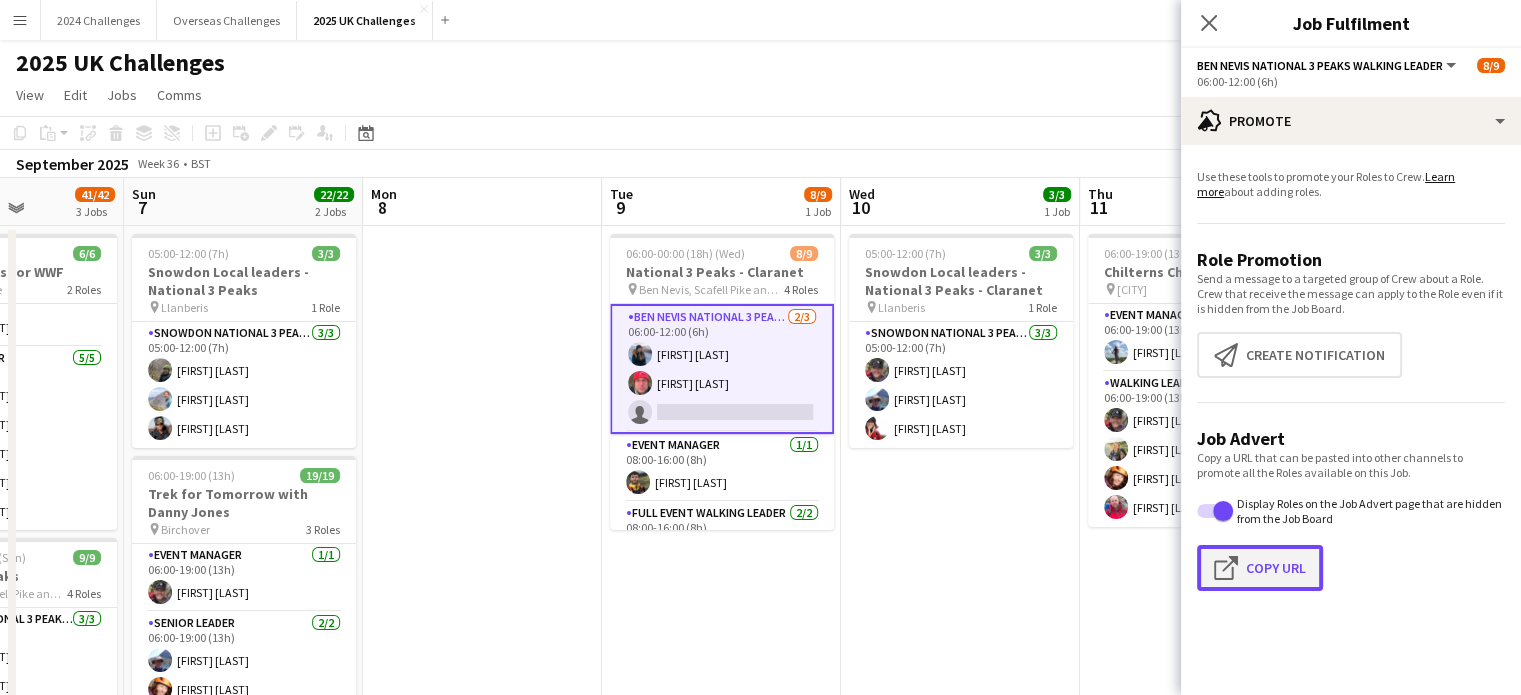 click on "Click to copy URL
Copy Url" at bounding box center [1260, 568] 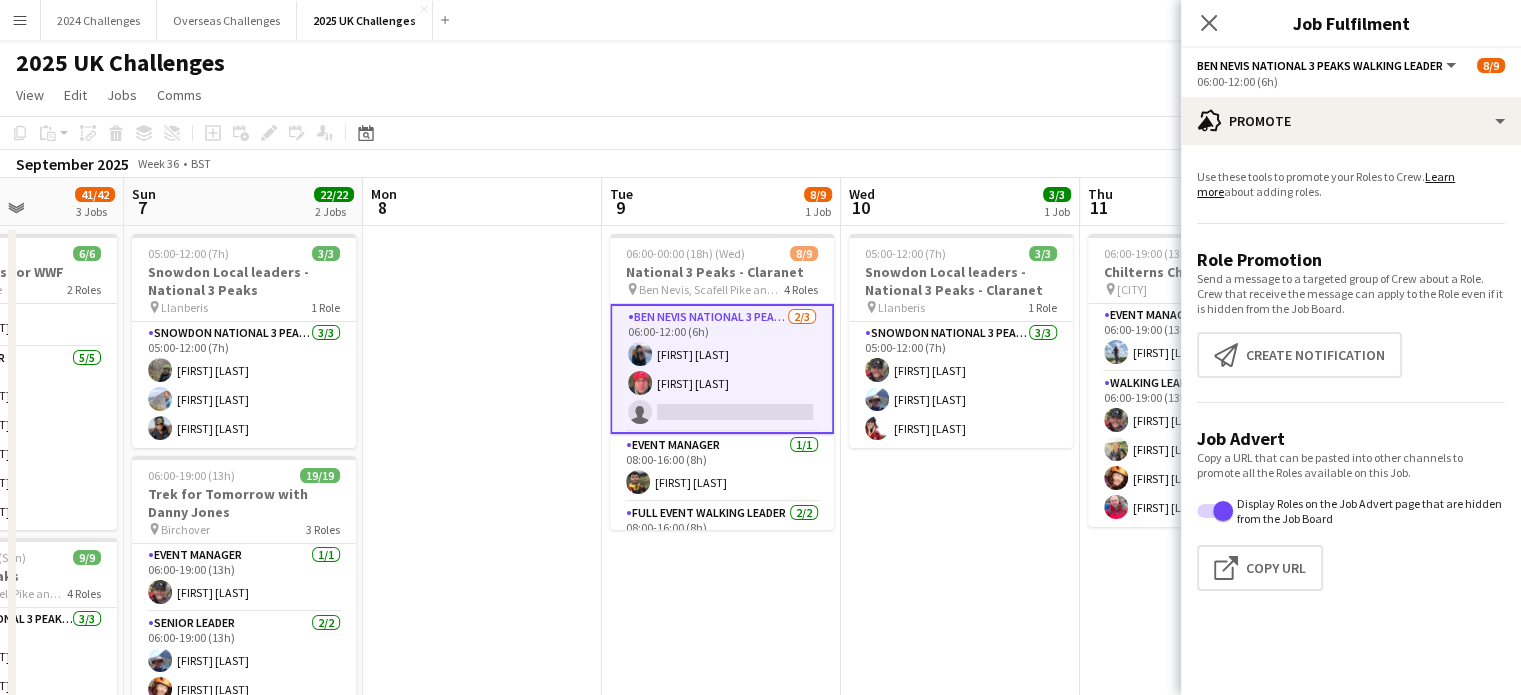 click on "Copy
Paste
Paste   Ctrl+V Paste with crew  Ctrl+Shift+V
Paste linked Job
Delete
Group
Ungroup
Add job
Add linked Job
Edit
Edit linked Job
Applicants
Date picker
SEP 2025 SEP 2025 Monday M Tuesday T Wednesday W Thursday T Friday F Saturday S Sunday S  SEP   1   2   3   4   5   6   7   8   9   10   11   12   13   14   15   16   17   18   19   20   21   22   23   24   25   26   27   28   29   30
Comparison range
Comparison range
Today" 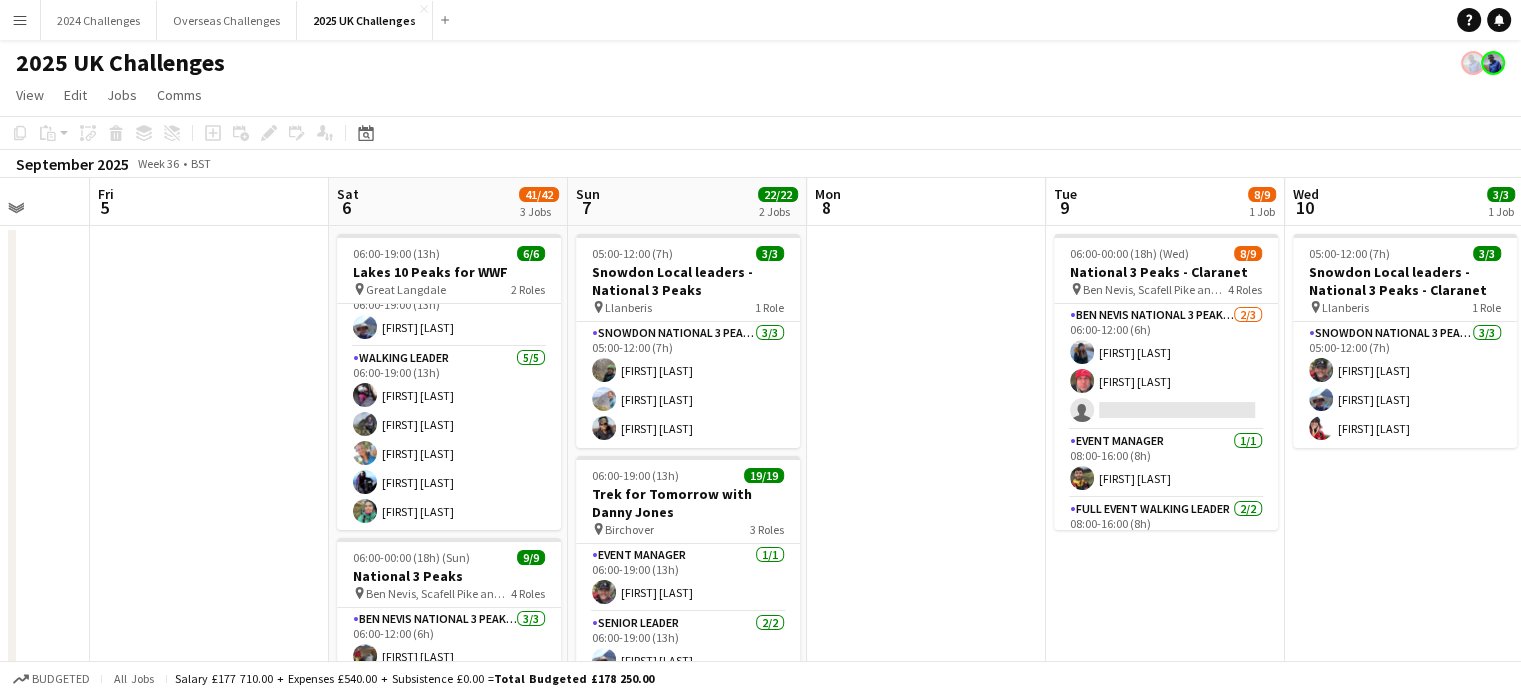 scroll, scrollTop: 0, scrollLeft: 612, axis: horizontal 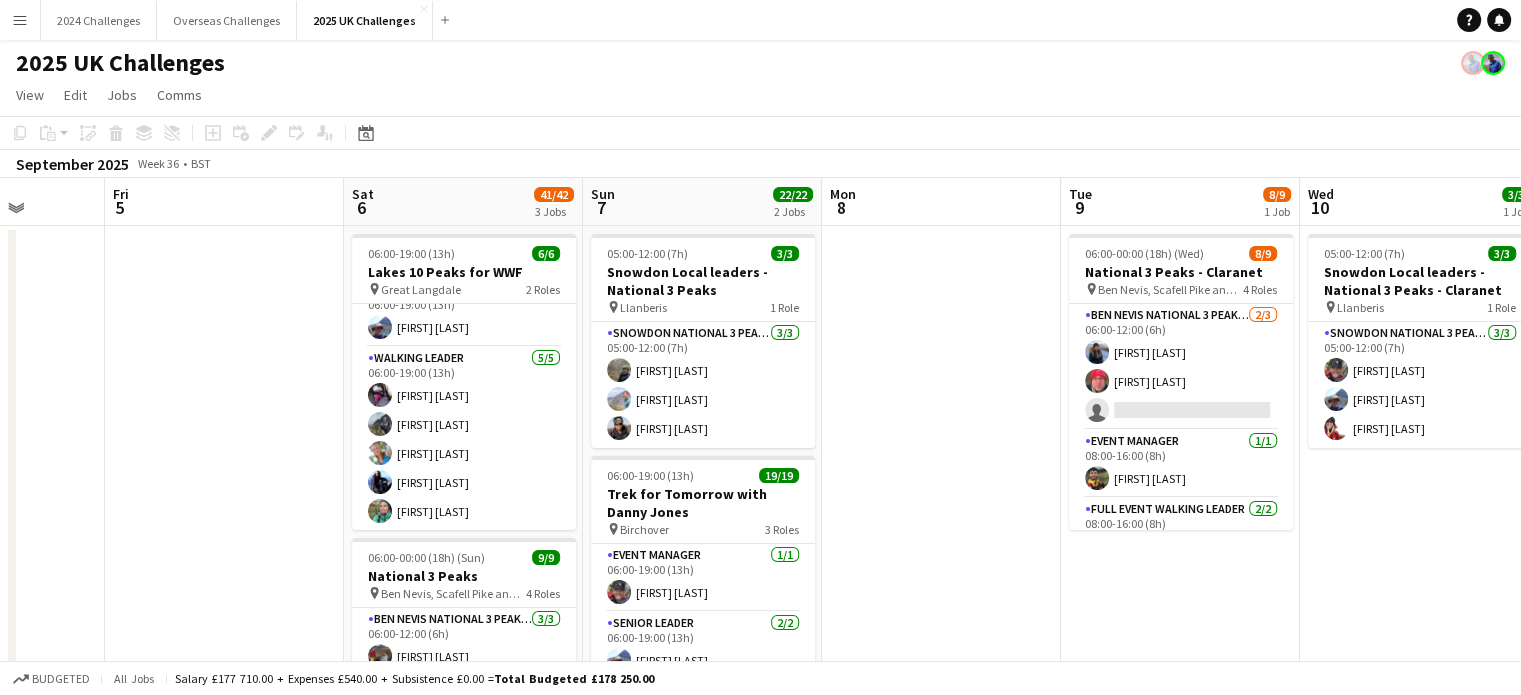 drag, startPoint x: 468, startPoint y: 385, endPoint x: 926, endPoint y: 400, distance: 458.24557 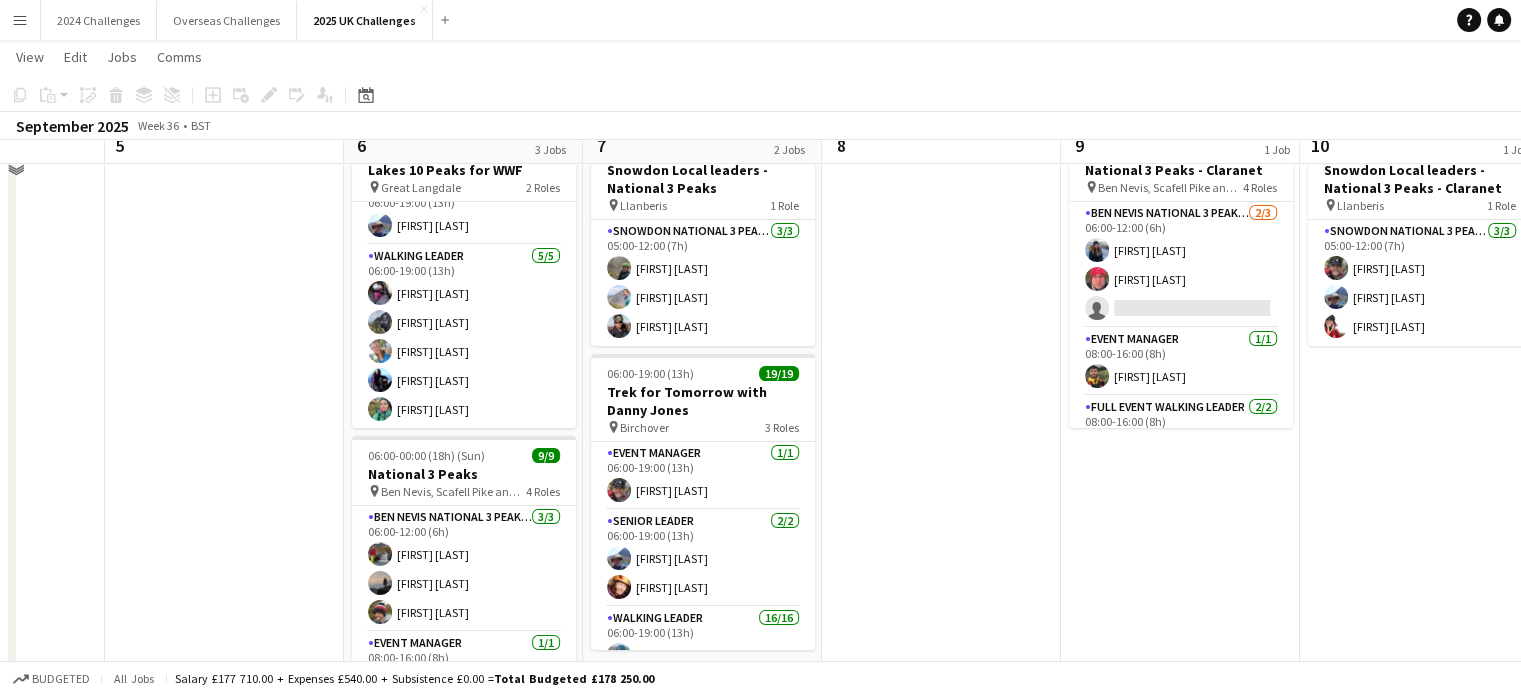 scroll, scrollTop: 0, scrollLeft: 0, axis: both 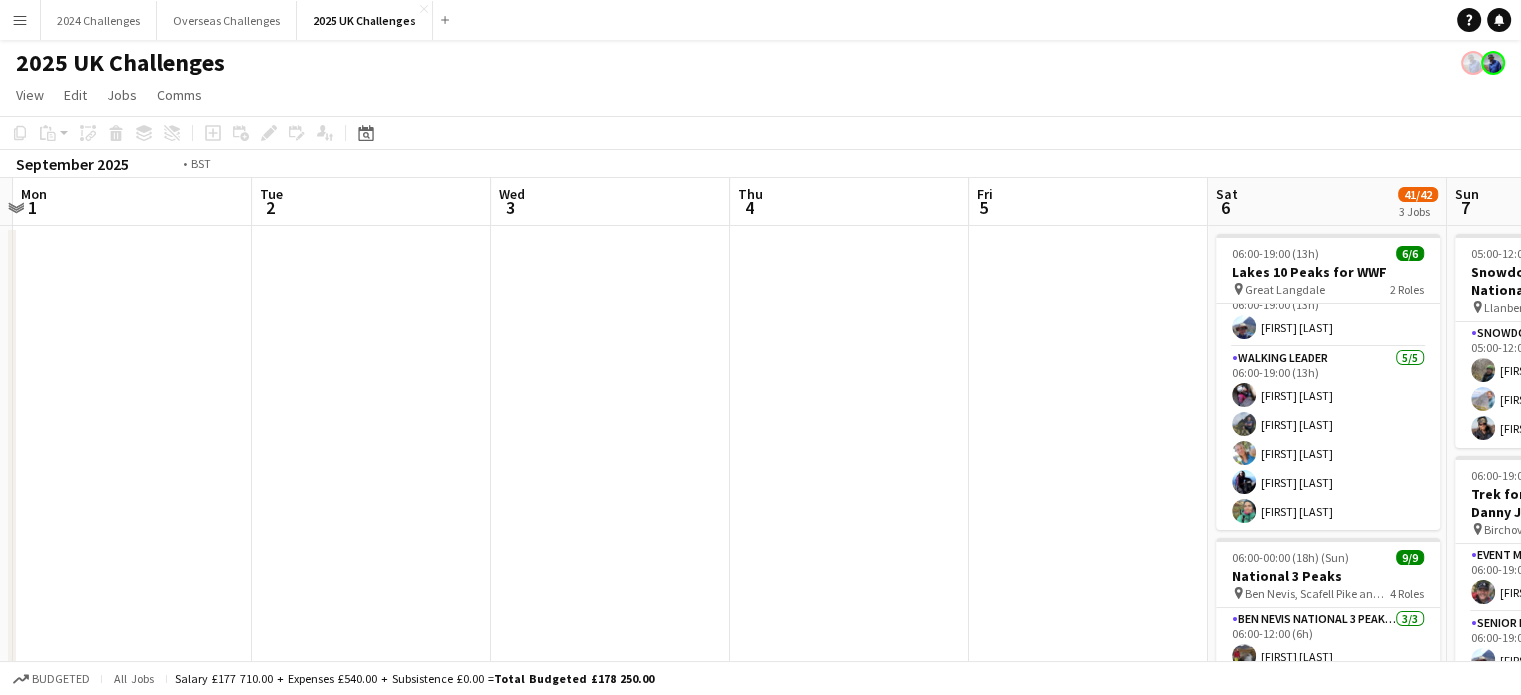 drag, startPoint x: 278, startPoint y: 366, endPoint x: 1072, endPoint y: 364, distance: 794.0025 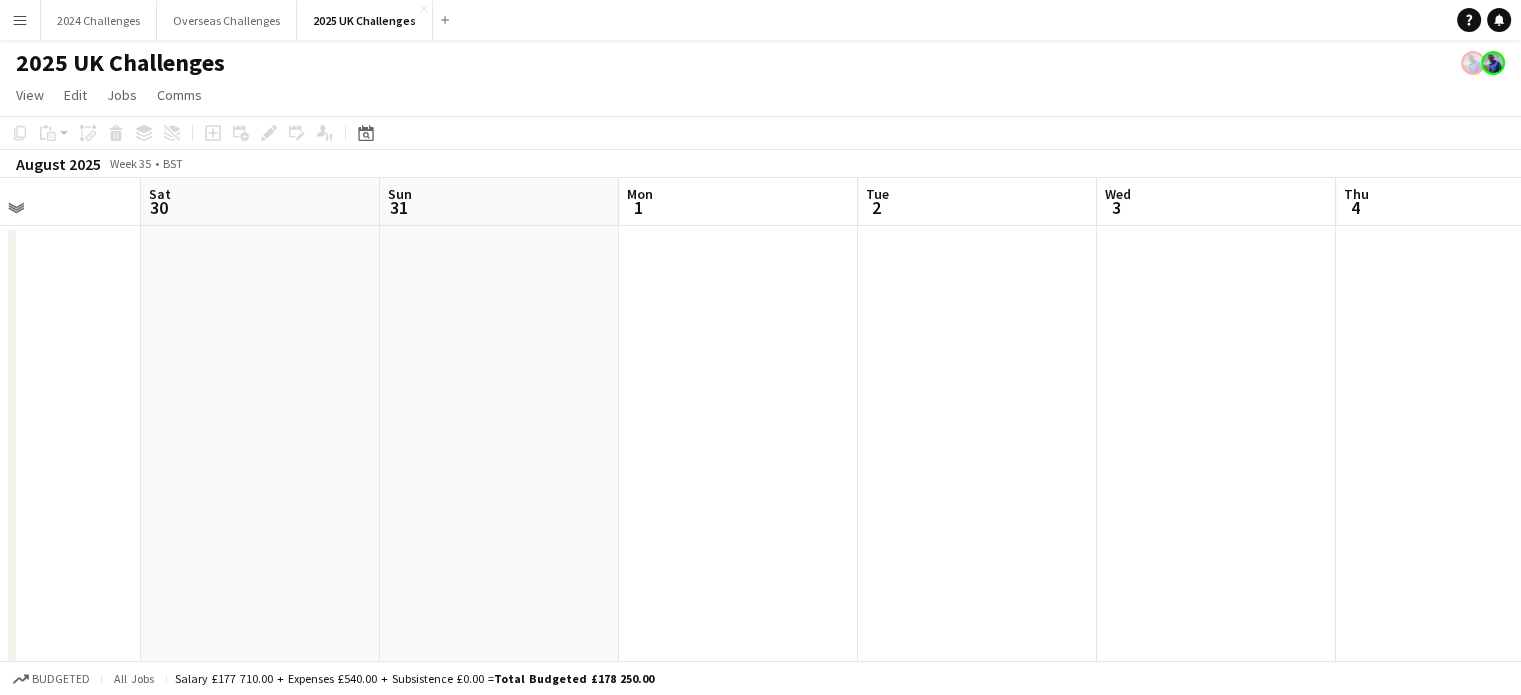drag, startPoint x: 619, startPoint y: 355, endPoint x: 1145, endPoint y: 355, distance: 526 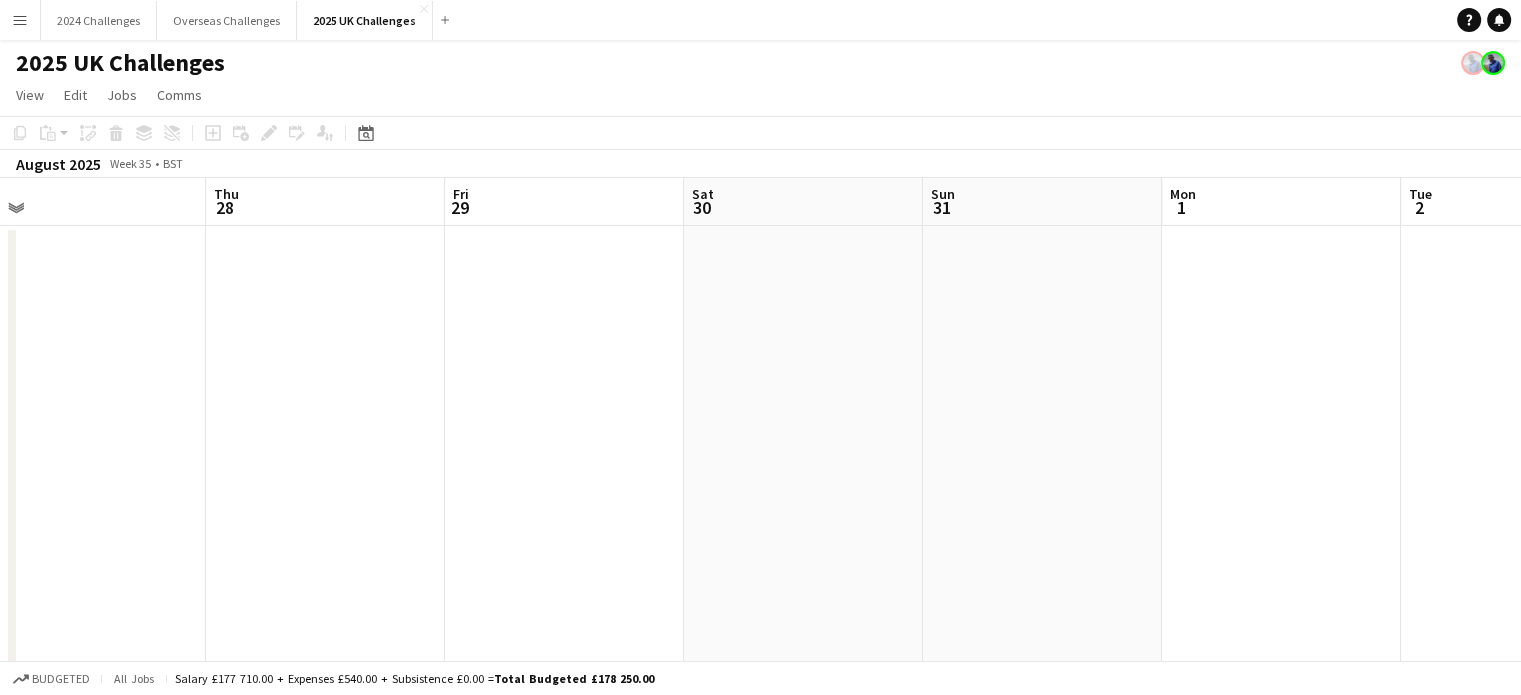 drag, startPoint x: 548, startPoint y: 358, endPoint x: 1228, endPoint y: 343, distance: 680.1654 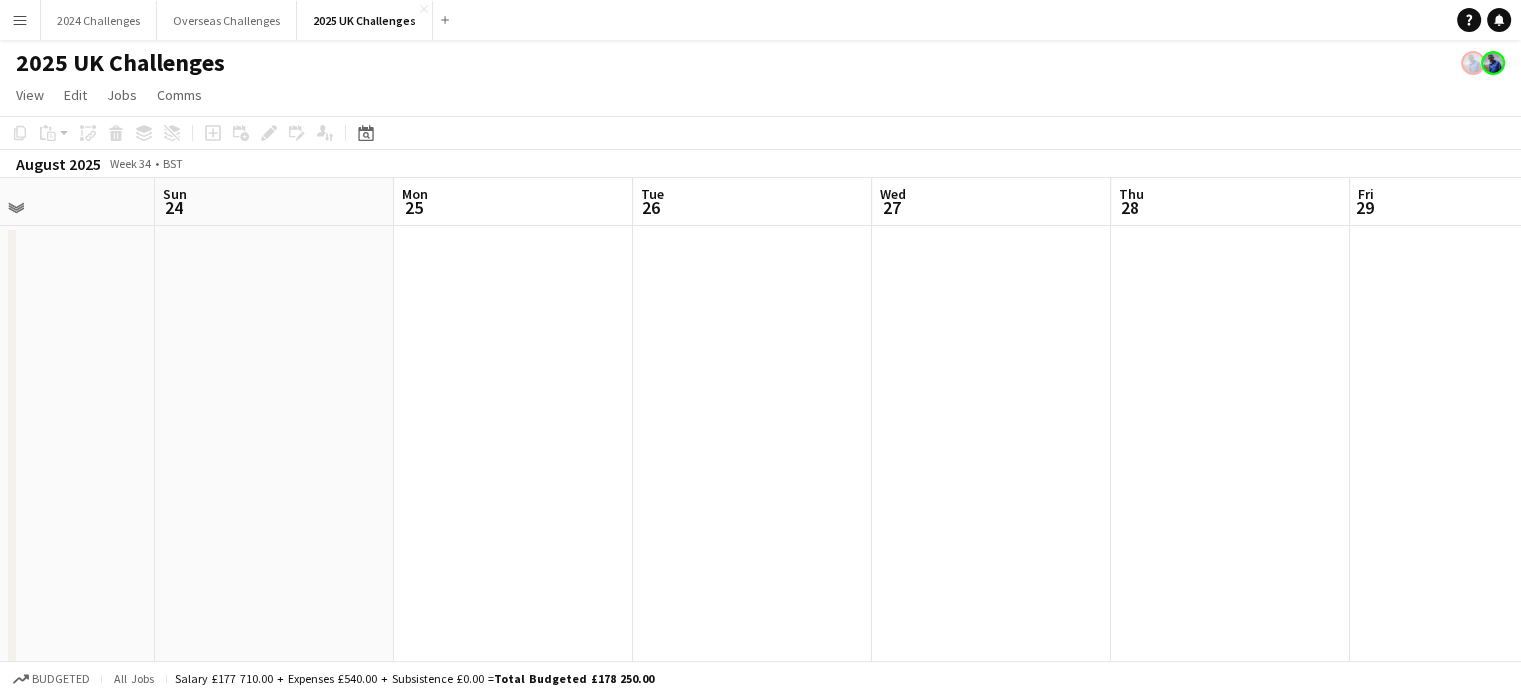 drag, startPoint x: 477, startPoint y: 355, endPoint x: 1181, endPoint y: 323, distance: 704.72687 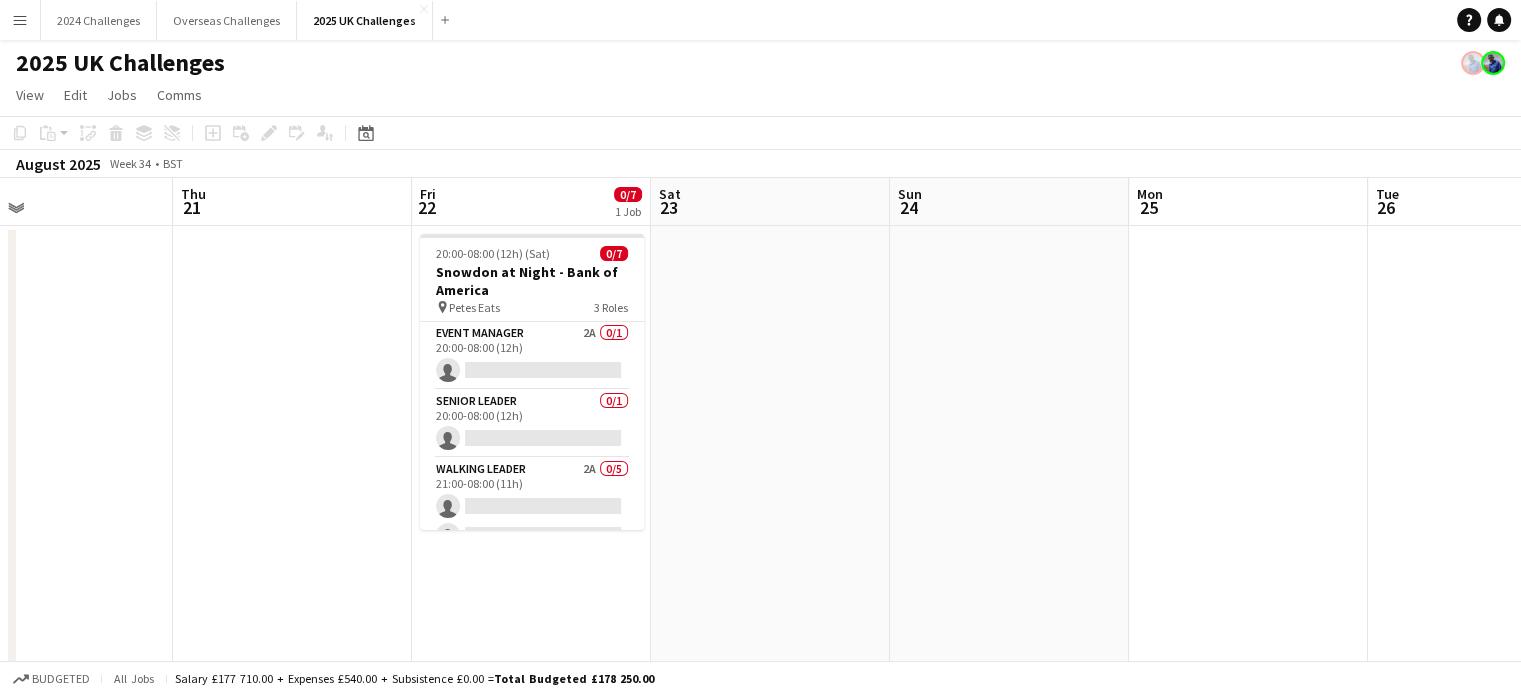 drag, startPoint x: 340, startPoint y: 325, endPoint x: 1030, endPoint y: 300, distance: 690.45276 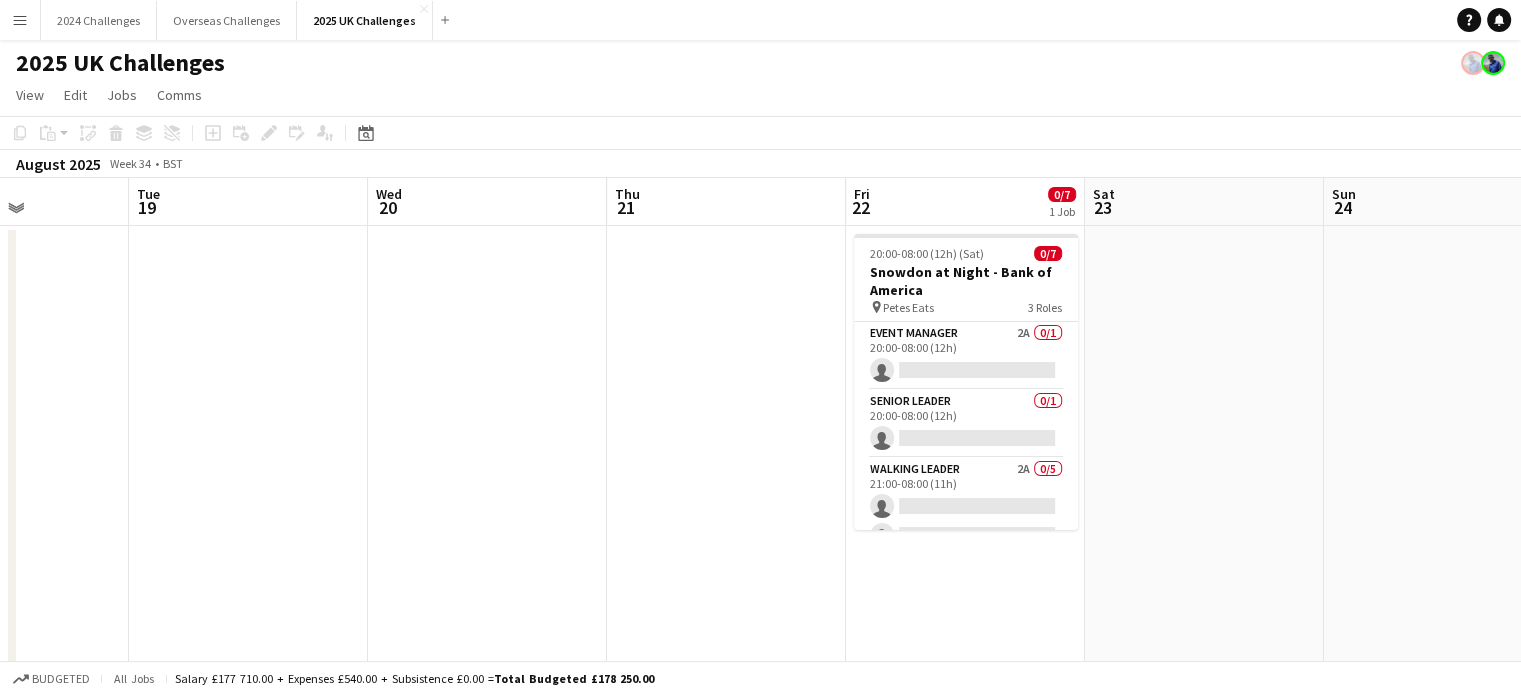 drag, startPoint x: 700, startPoint y: 335, endPoint x: 1140, endPoint y: 325, distance: 440.11362 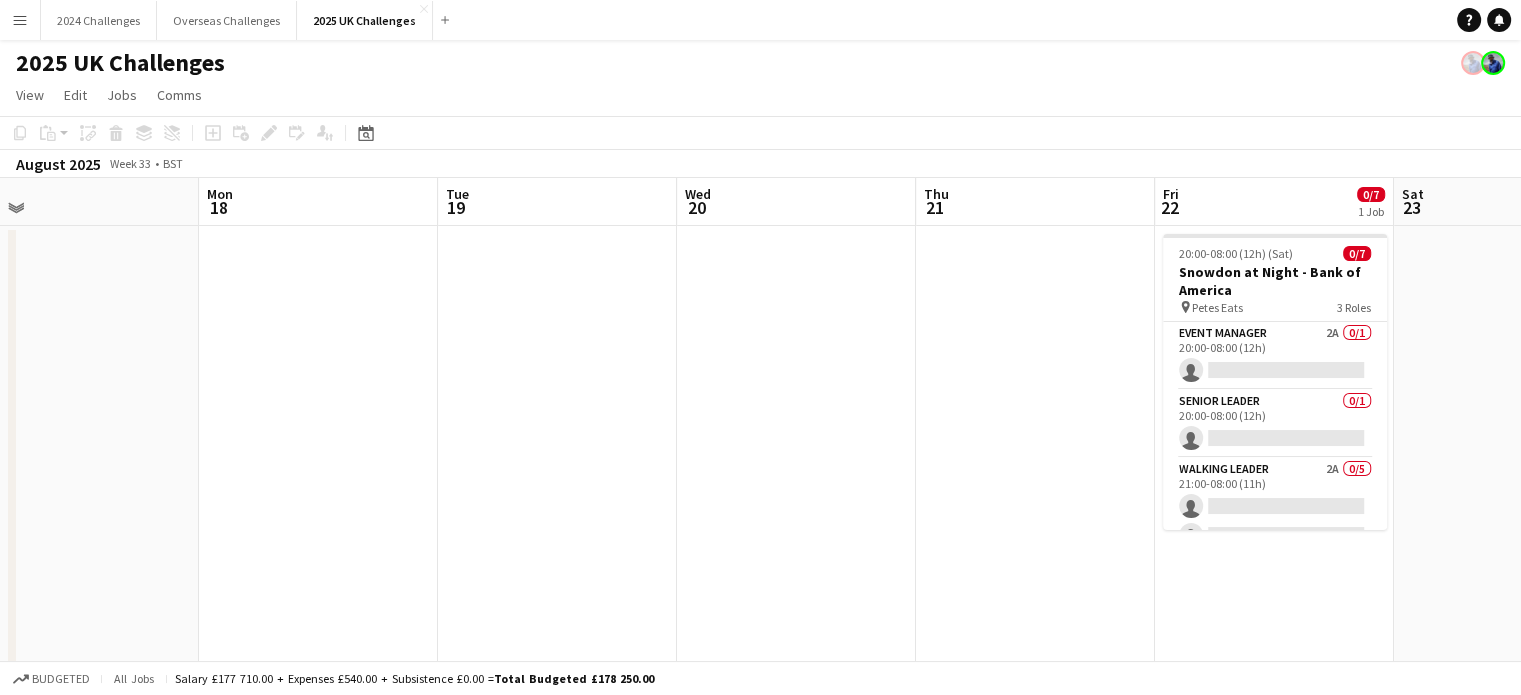 drag, startPoint x: 312, startPoint y: 341, endPoint x: 893, endPoint y: 334, distance: 581.0422 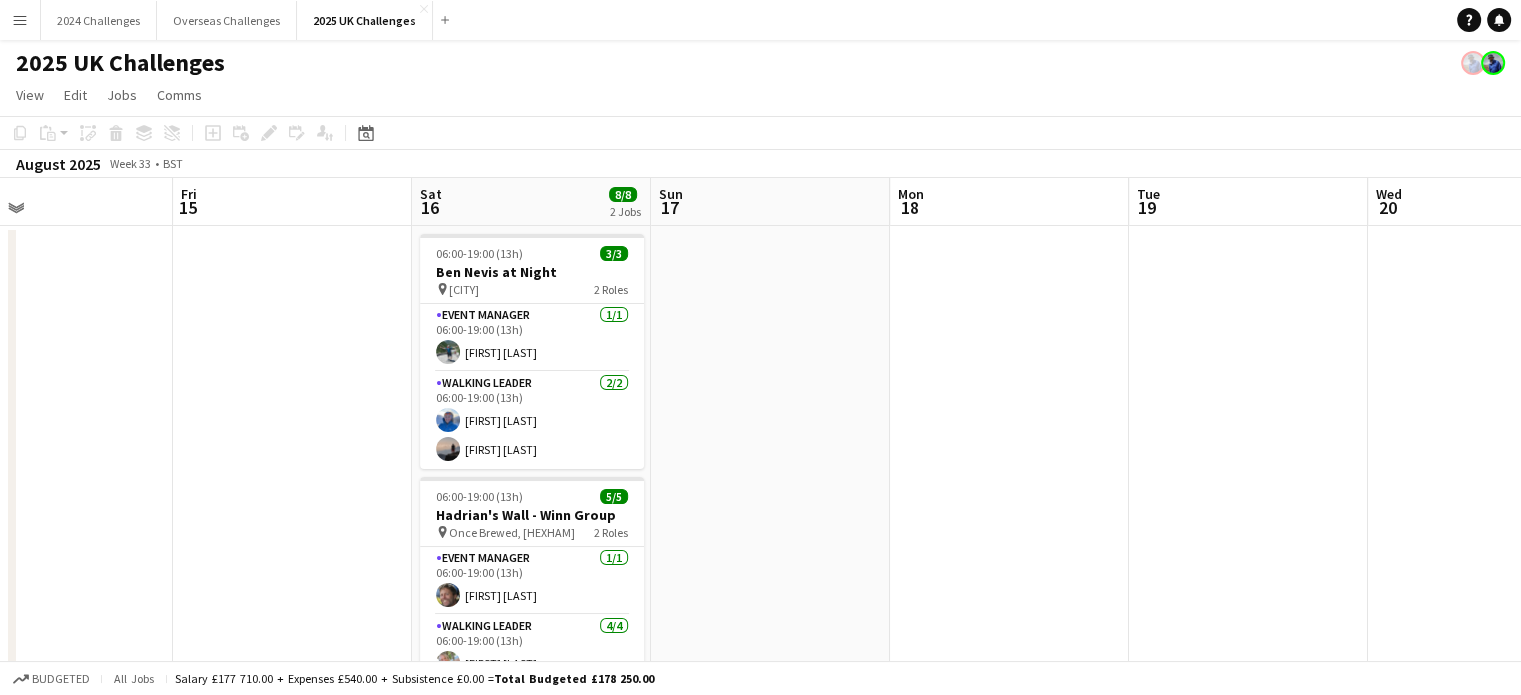 scroll, scrollTop: 0, scrollLeft: 468, axis: horizontal 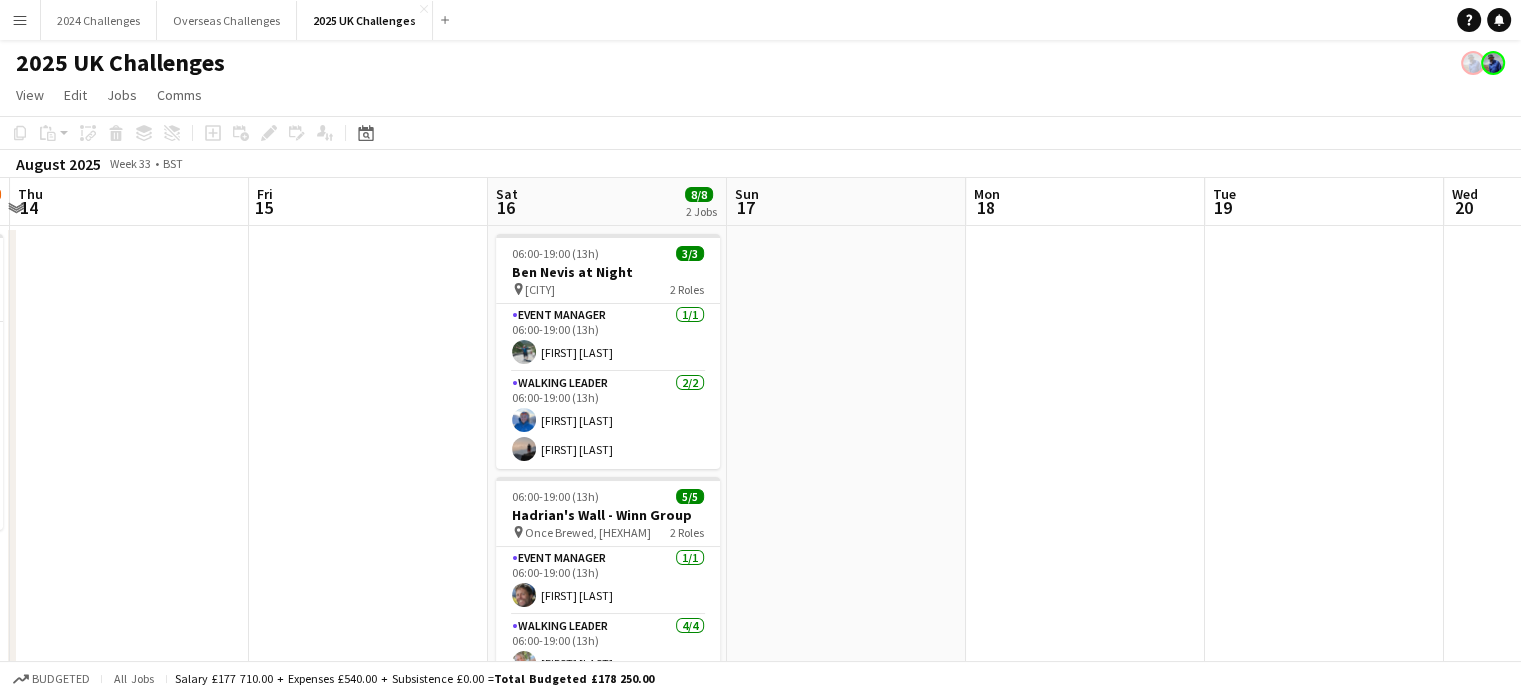 drag, startPoint x: 377, startPoint y: 338, endPoint x: 866, endPoint y: 333, distance: 489.02557 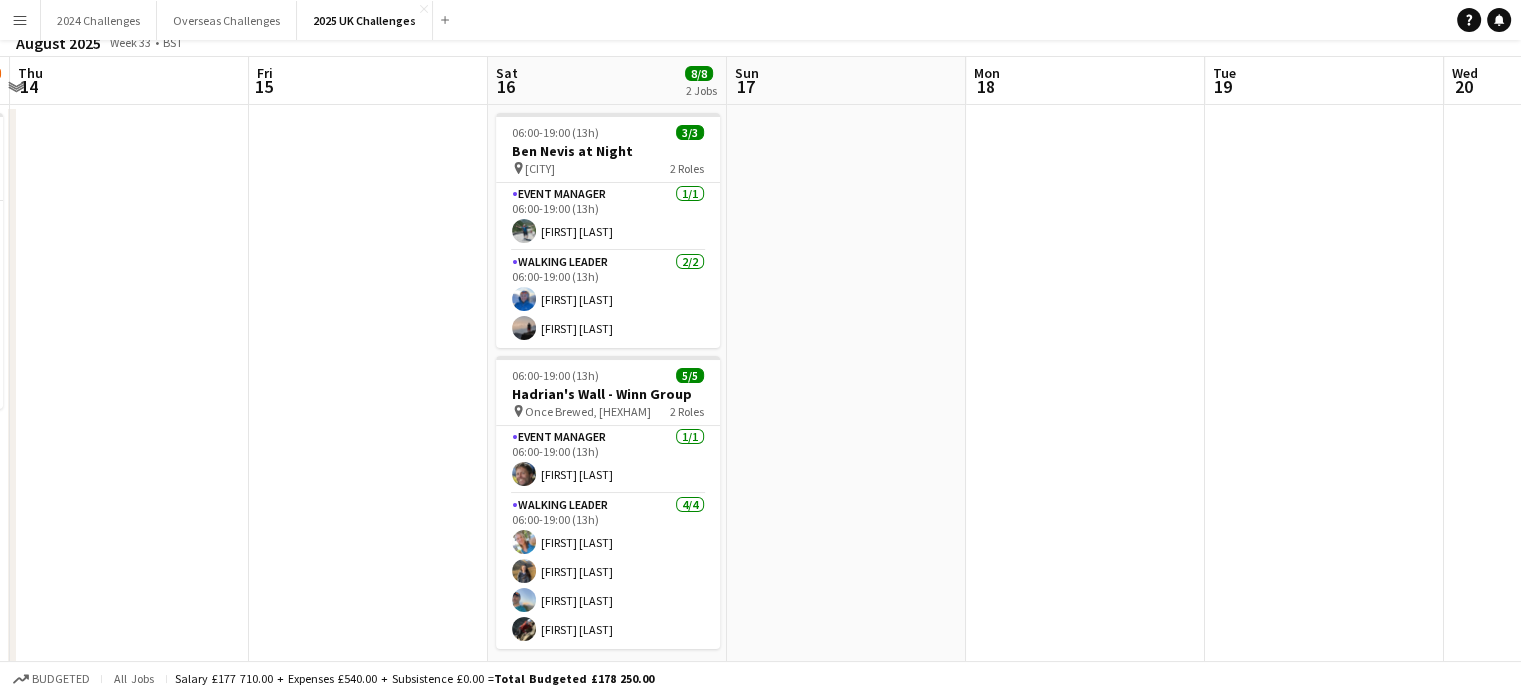 scroll, scrollTop: 0, scrollLeft: 0, axis: both 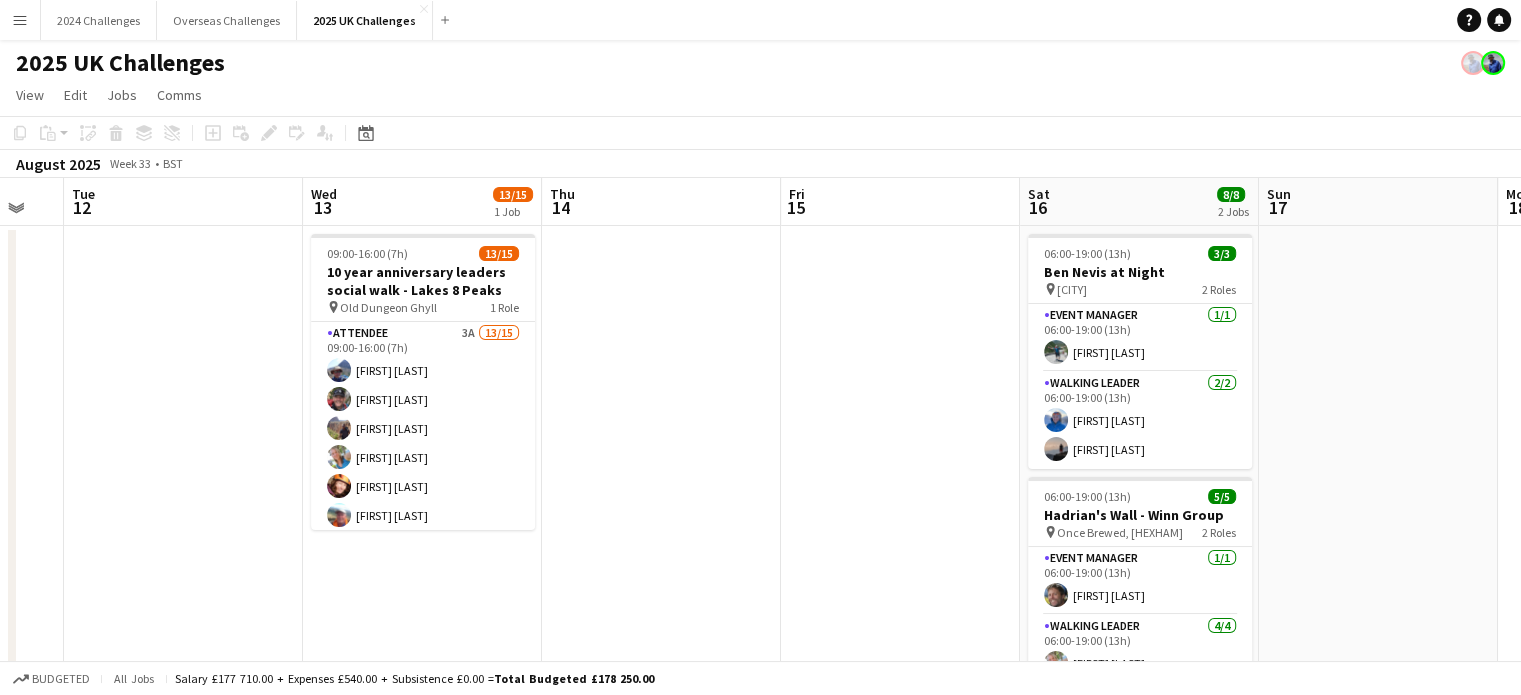 drag, startPoint x: 292, startPoint y: 311, endPoint x: 736, endPoint y: 312, distance: 444.00113 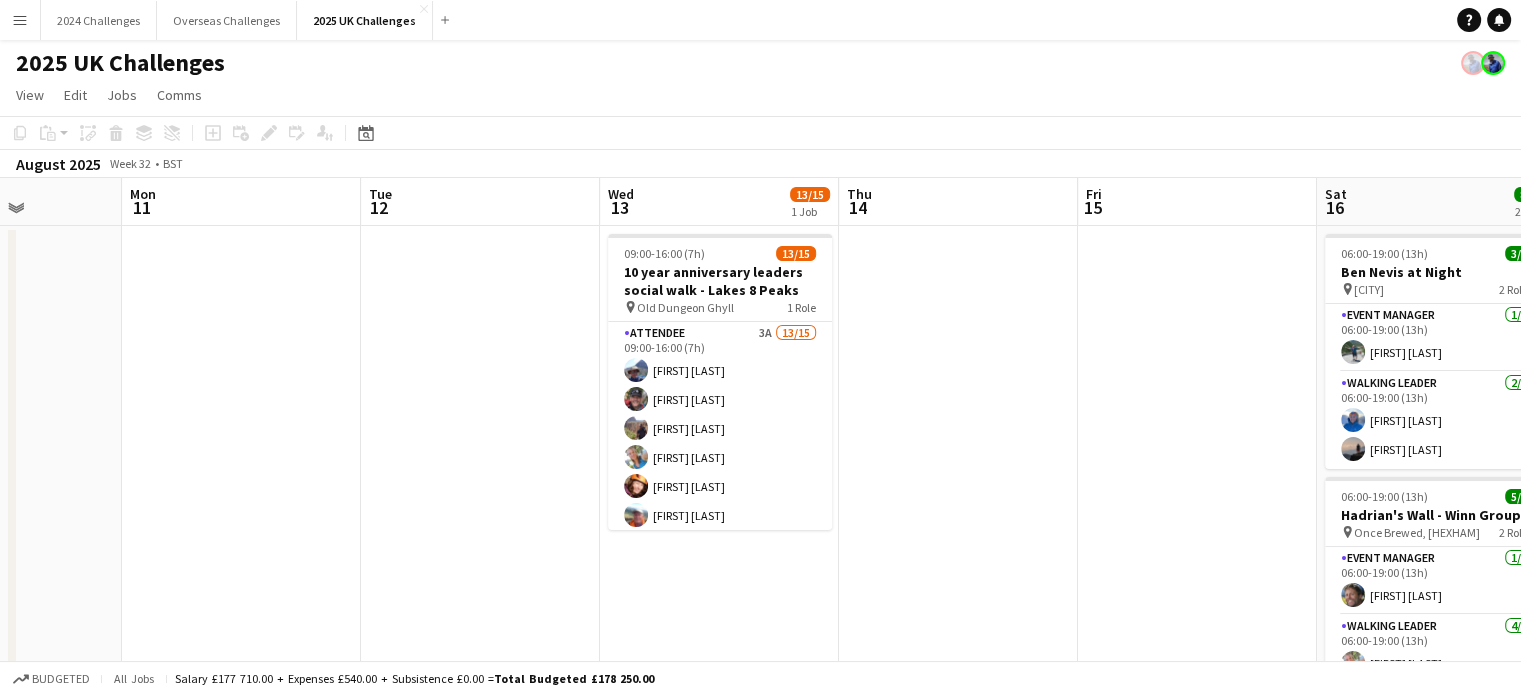 drag, startPoint x: 662, startPoint y: 344, endPoint x: 964, endPoint y: 336, distance: 302.10593 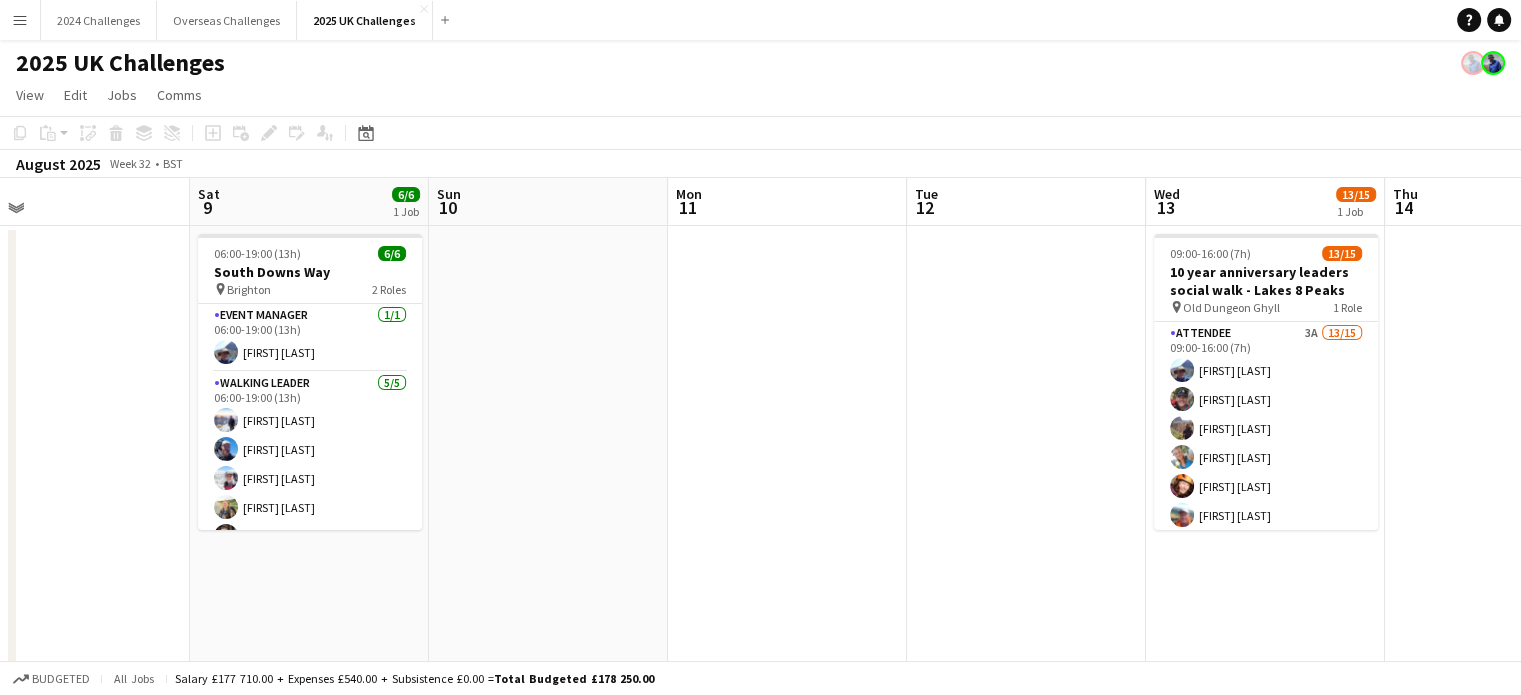 drag, startPoint x: 204, startPoint y: 303, endPoint x: 718, endPoint y: 289, distance: 514.1906 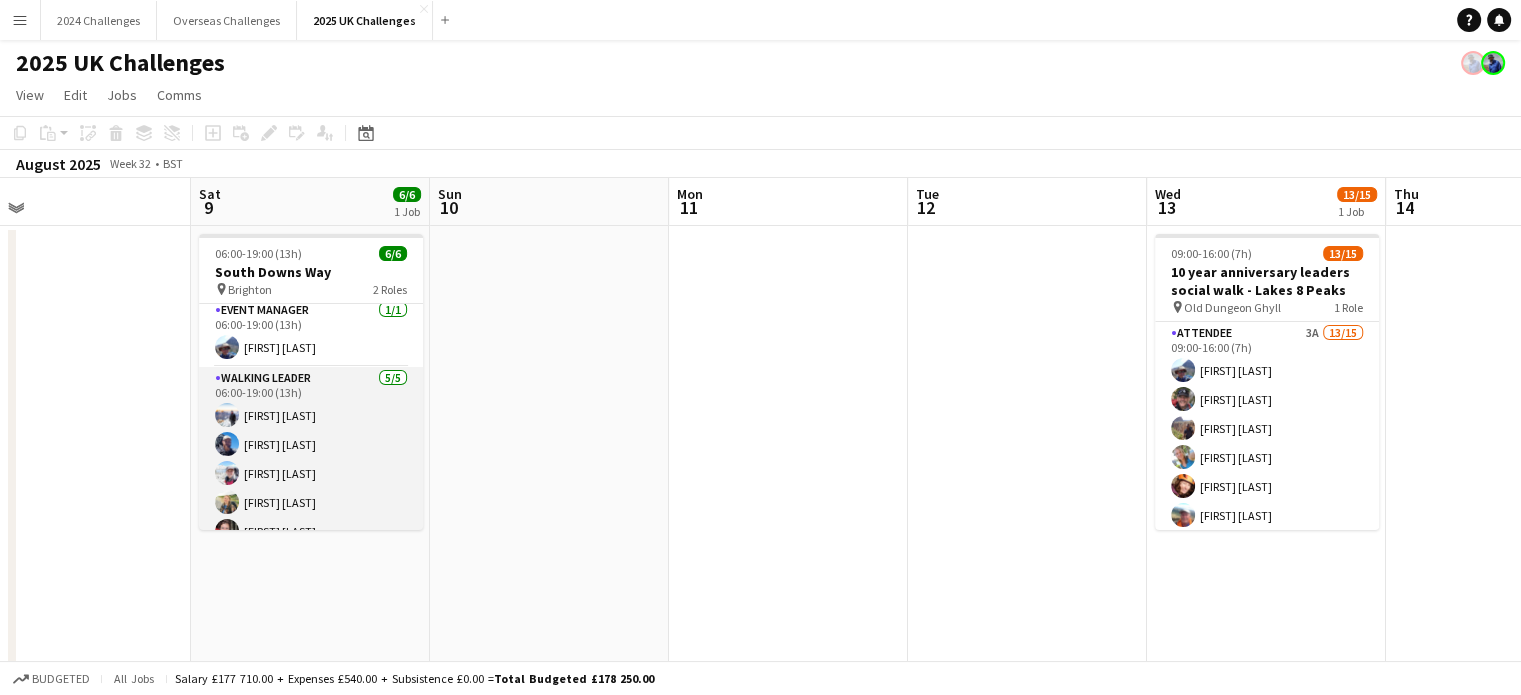 scroll, scrollTop: 0, scrollLeft: 0, axis: both 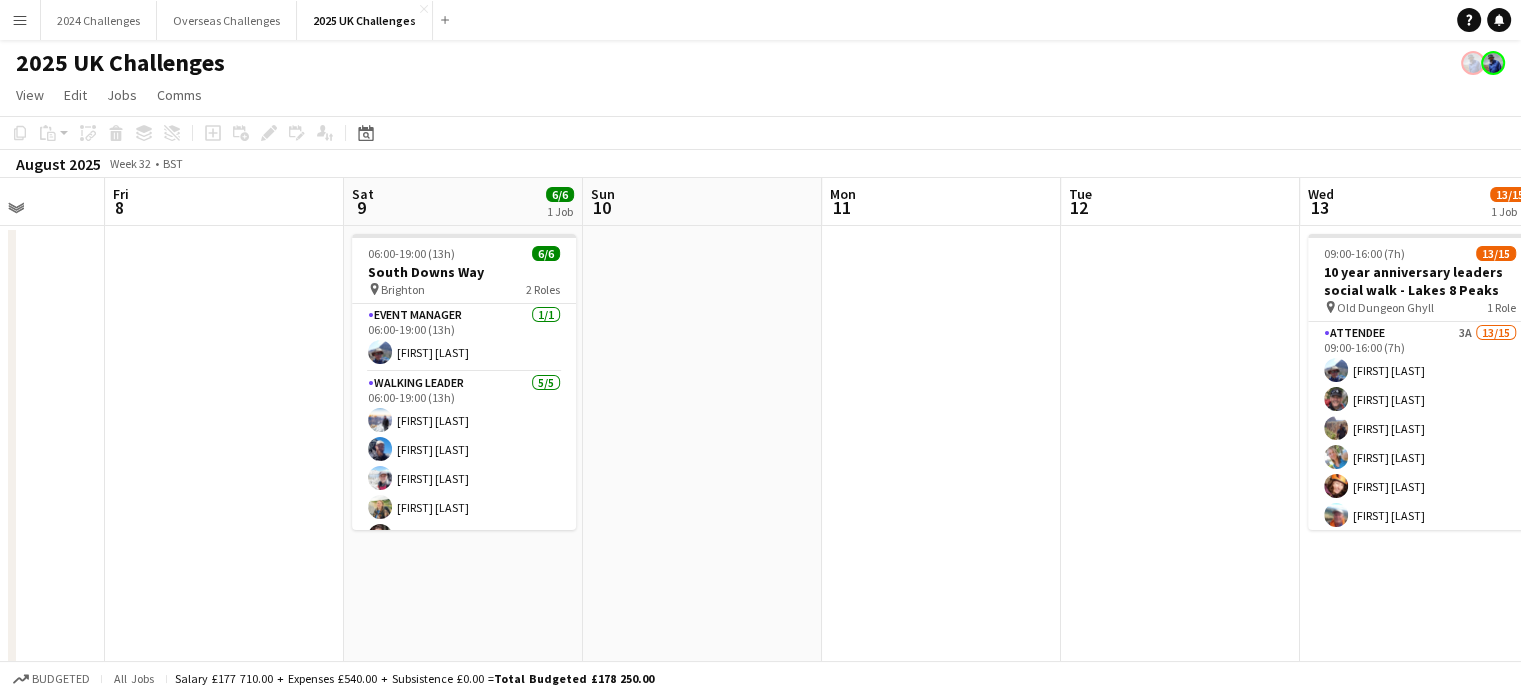 drag, startPoint x: 549, startPoint y: 365, endPoint x: 941, endPoint y: 363, distance: 392.0051 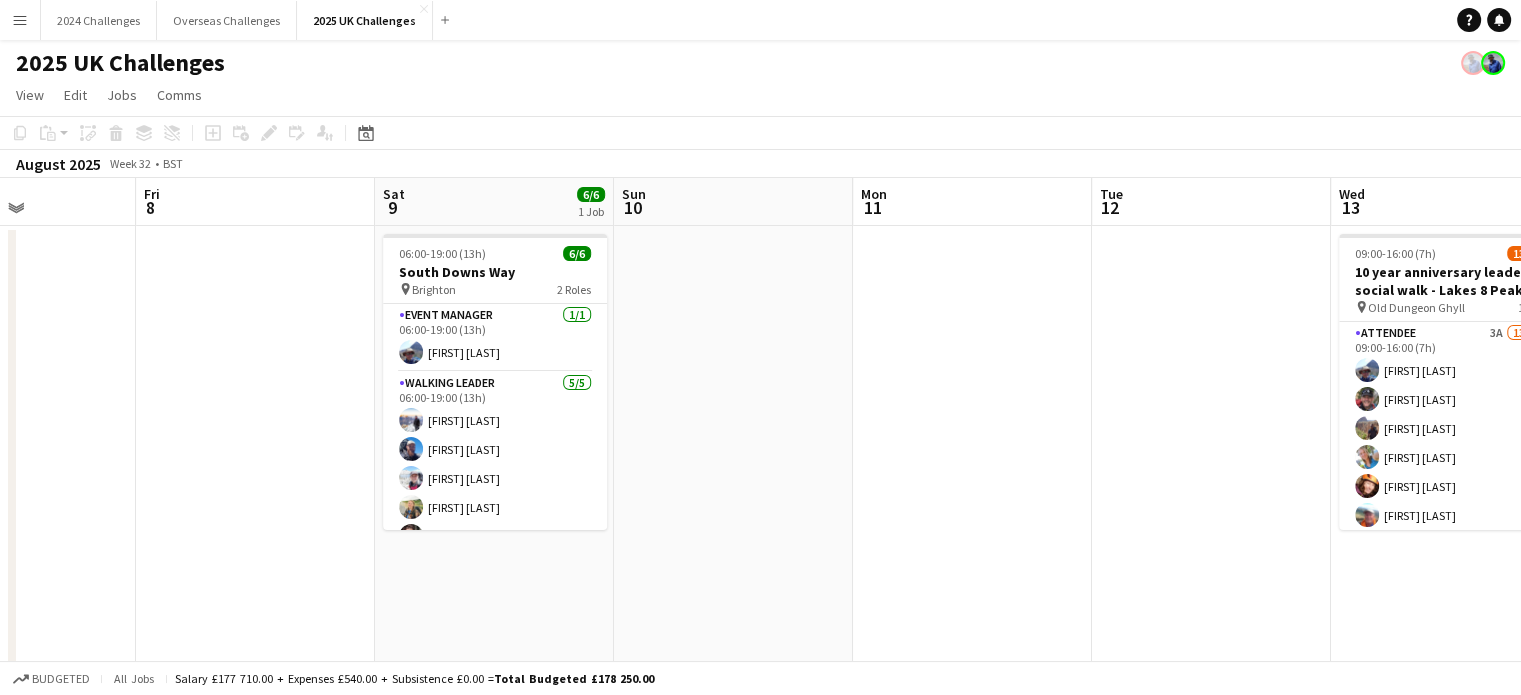 drag, startPoint x: 208, startPoint y: 345, endPoint x: 0, endPoint y: 342, distance: 208.02164 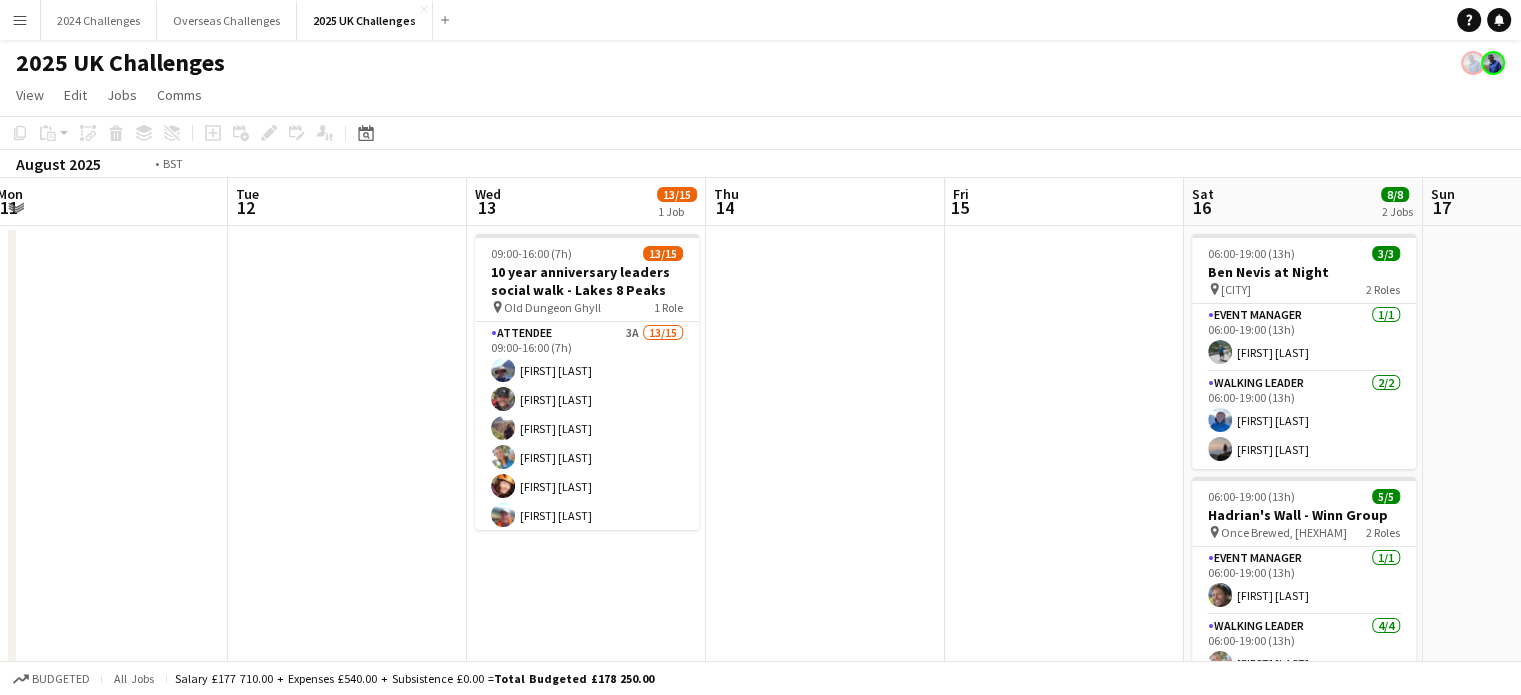 drag, startPoint x: 956, startPoint y: 360, endPoint x: 94, endPoint y: 351, distance: 862.047 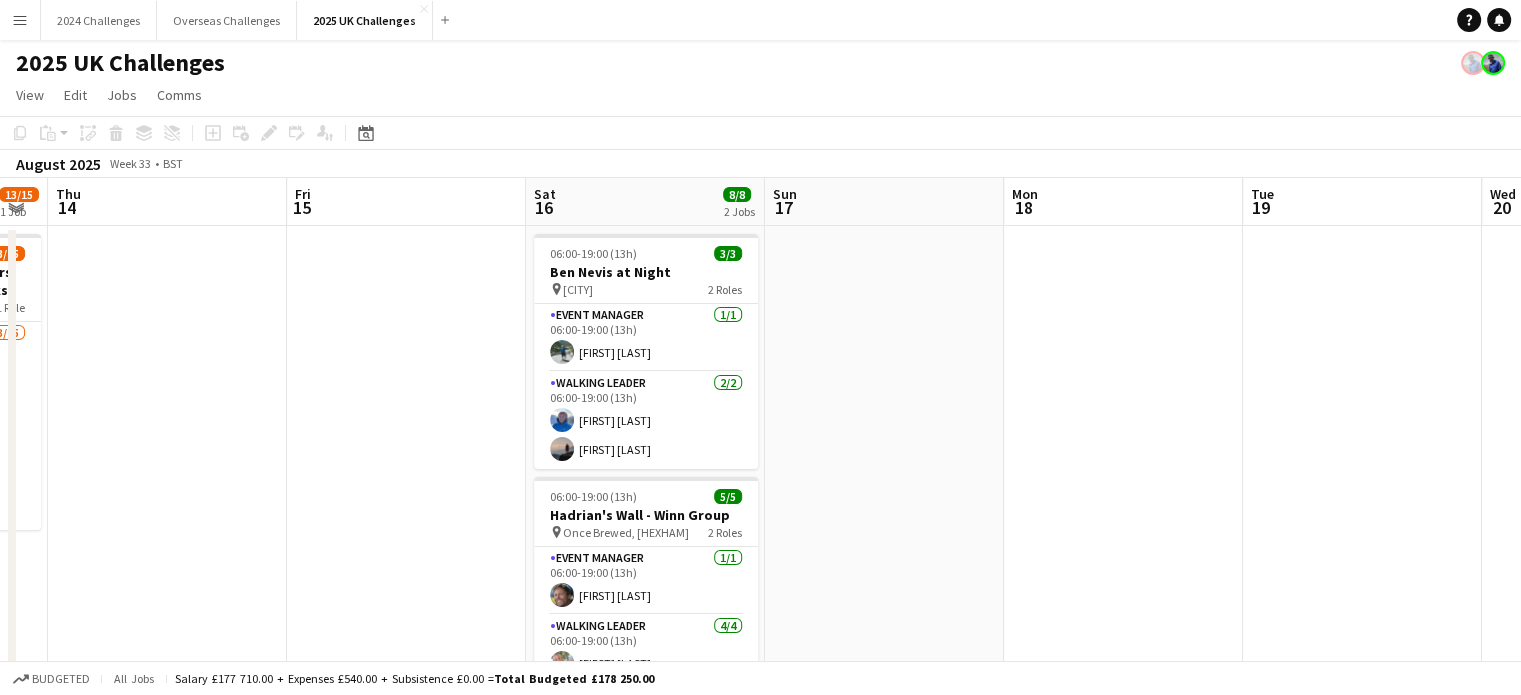 drag, startPoint x: 898, startPoint y: 387, endPoint x: 248, endPoint y: 358, distance: 650.6466 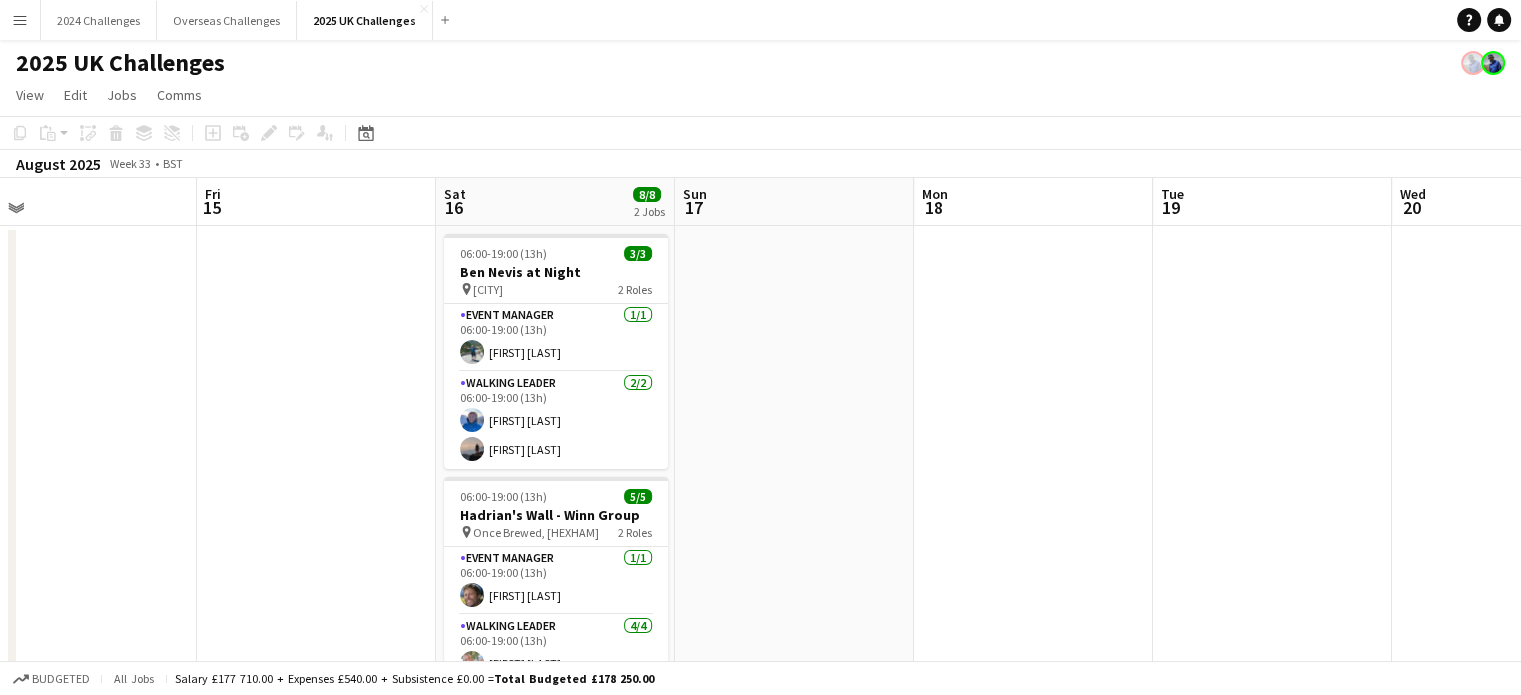 drag, startPoint x: 1062, startPoint y: 451, endPoint x: 267, endPoint y: 443, distance: 795.0402 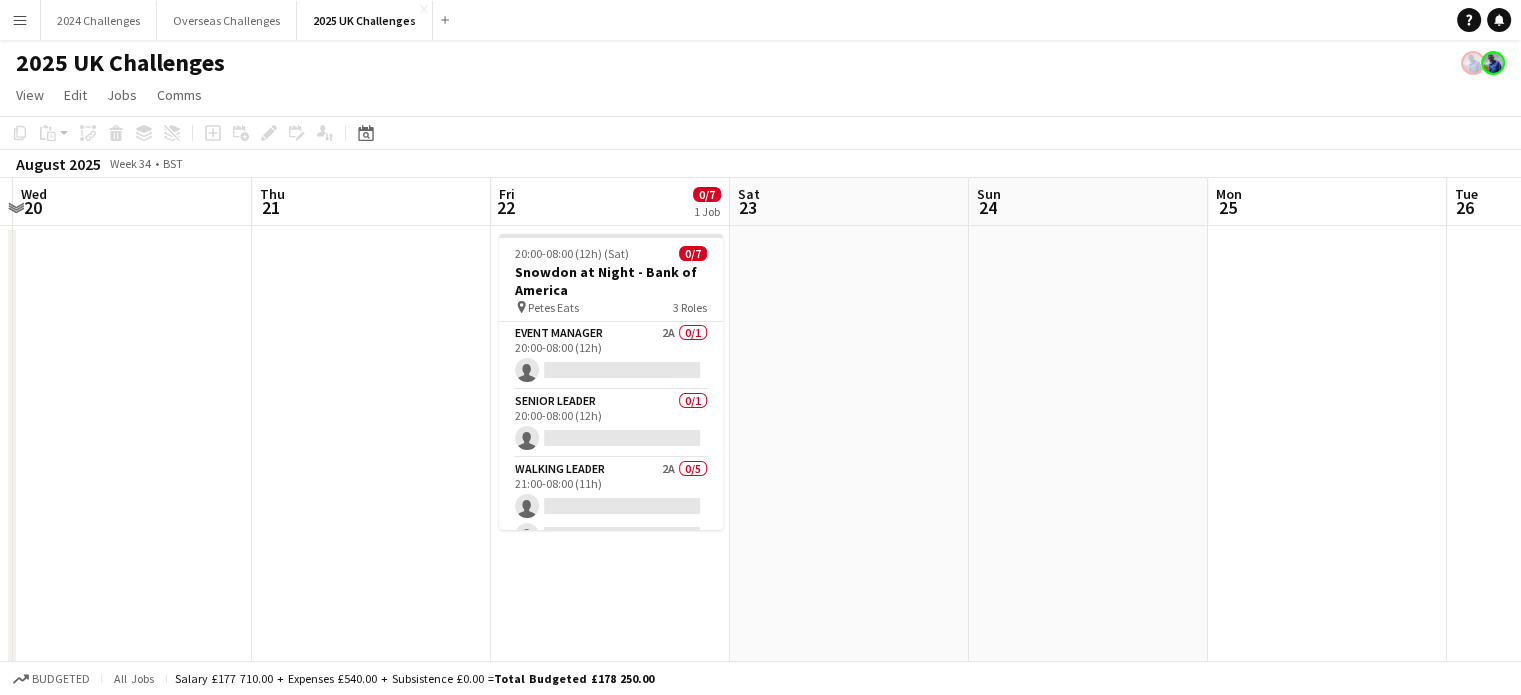 drag, startPoint x: 925, startPoint y: 410, endPoint x: 279, endPoint y: 396, distance: 646.1517 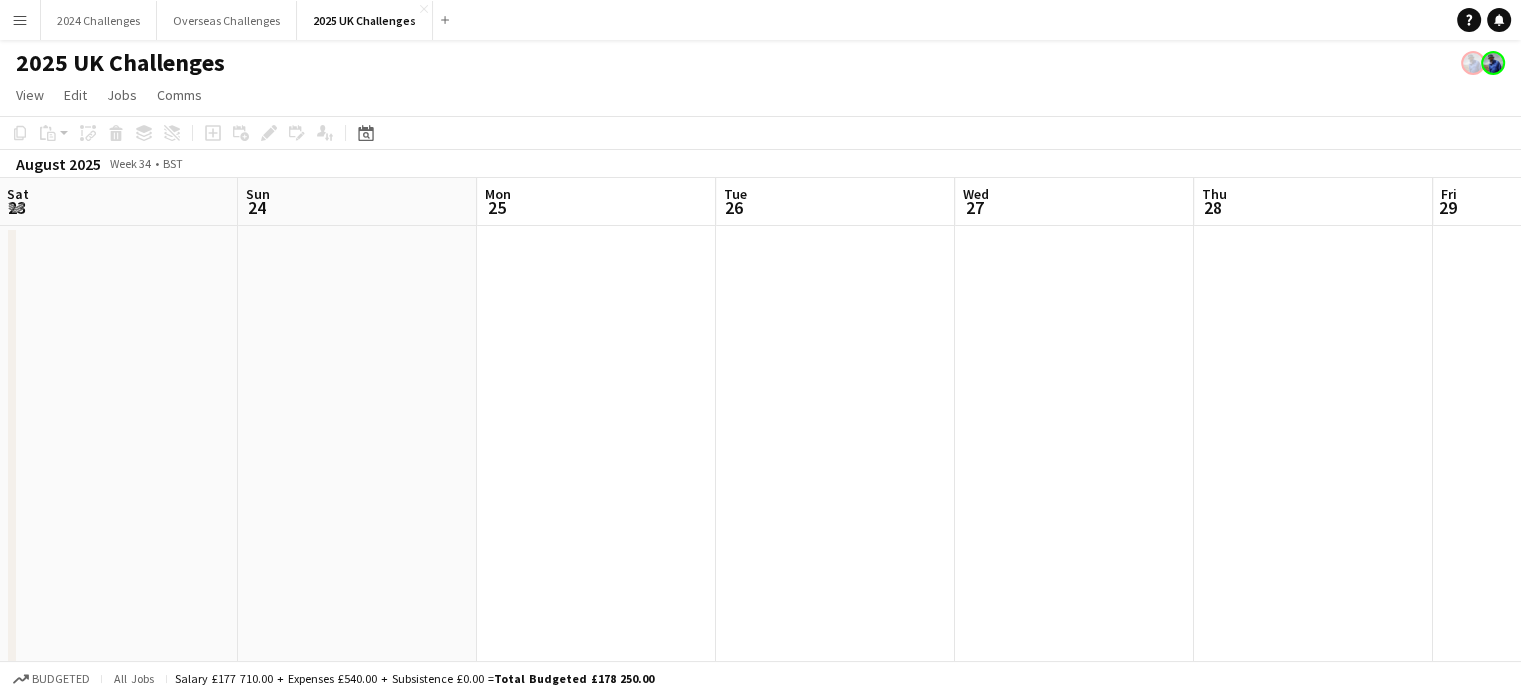 drag, startPoint x: 1061, startPoint y: 413, endPoint x: 460, endPoint y: 395, distance: 601.2695 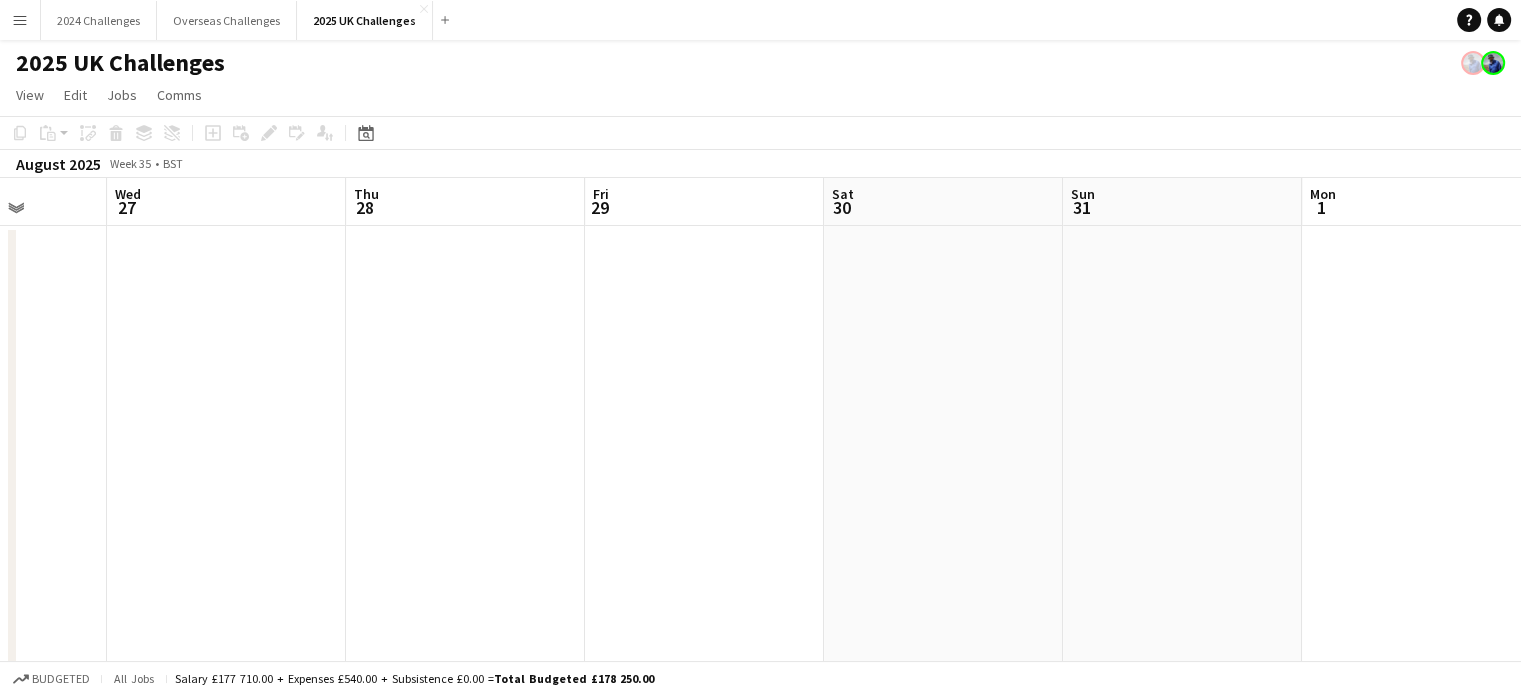 drag, startPoint x: 1161, startPoint y: 388, endPoint x: 313, endPoint y: 375, distance: 848.0997 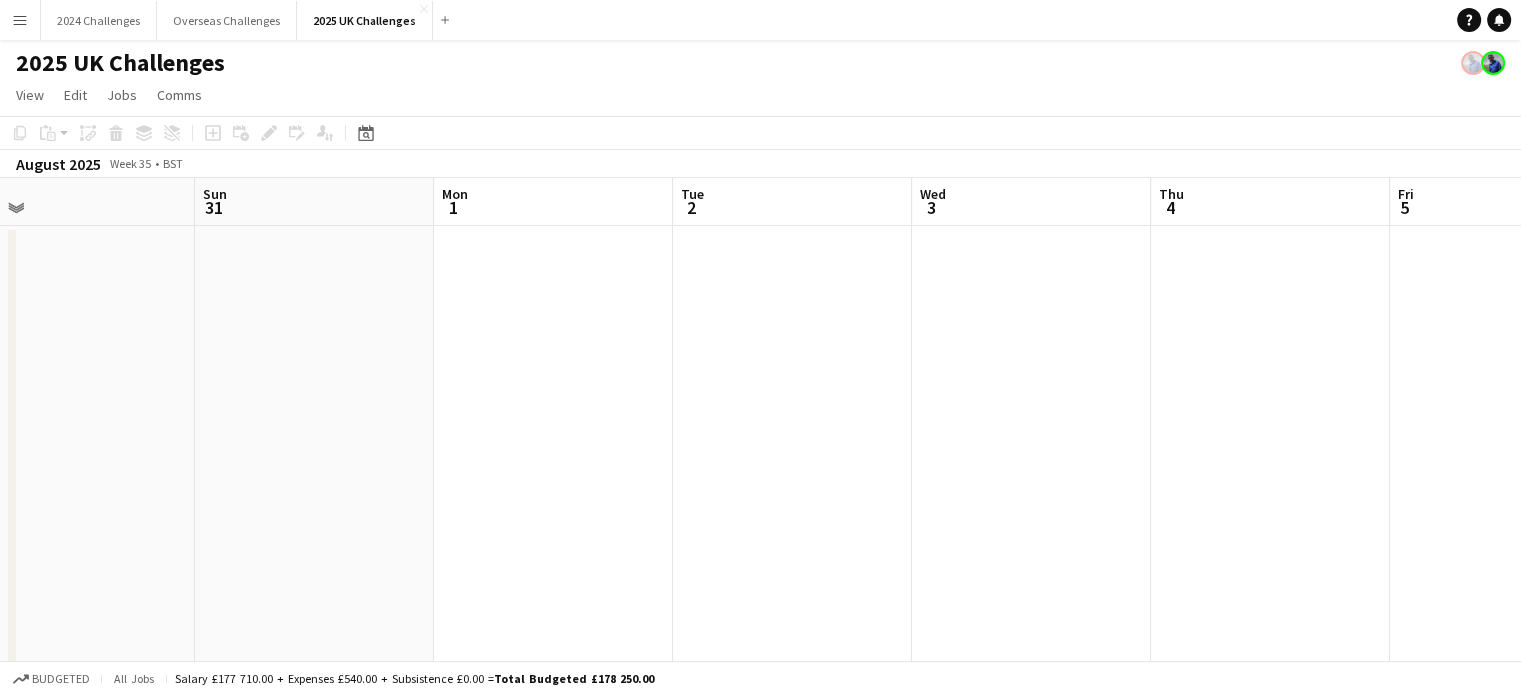 drag, startPoint x: 1059, startPoint y: 345, endPoint x: 297, endPoint y: 346, distance: 762.0007 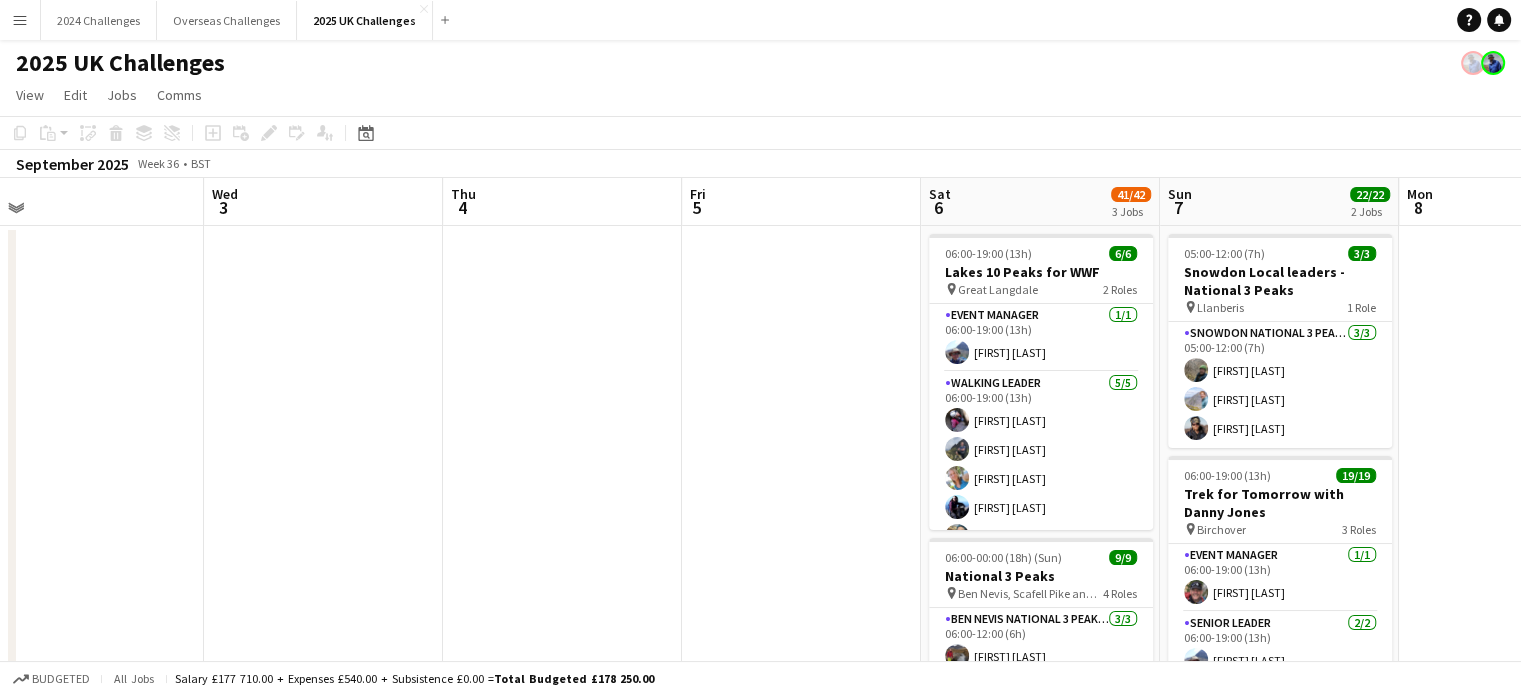 drag, startPoint x: 994, startPoint y: 343, endPoint x: 427, endPoint y: 335, distance: 567.05646 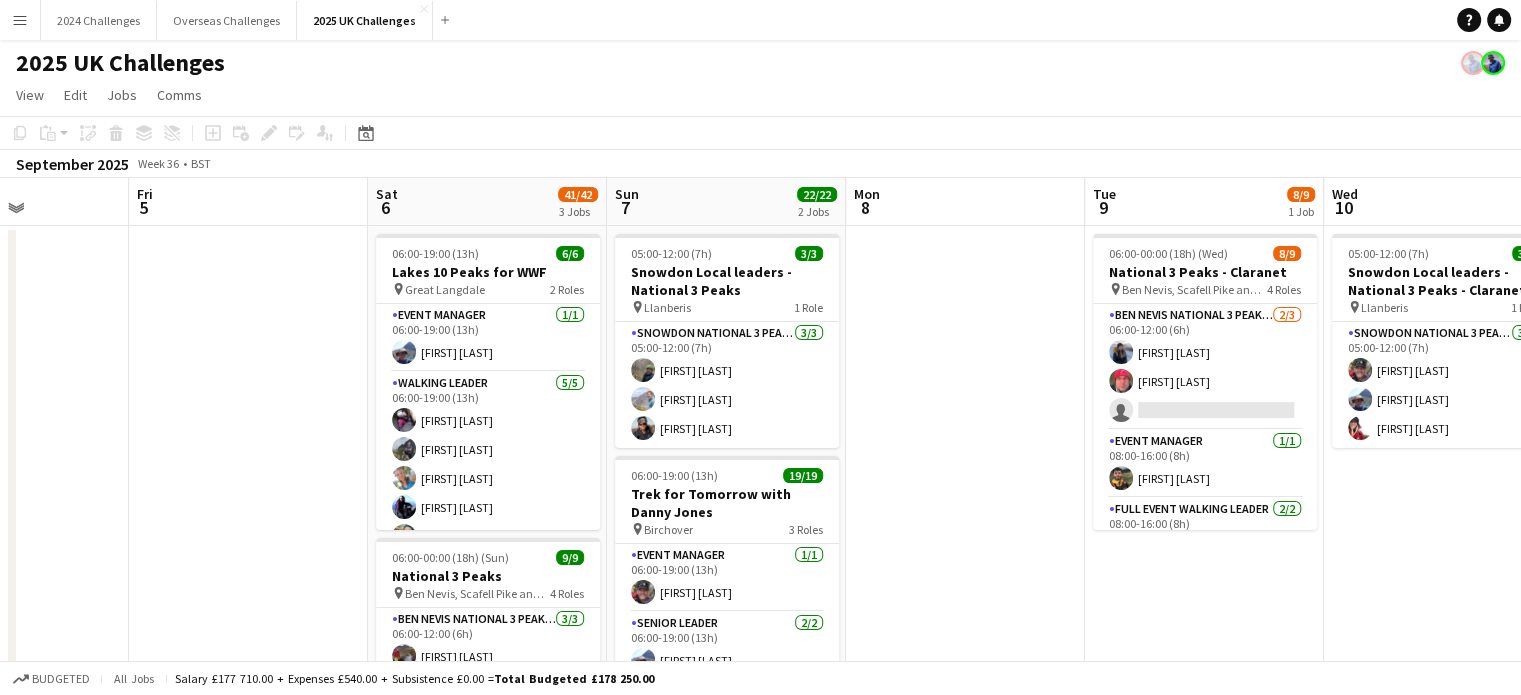 scroll, scrollTop: 0, scrollLeft: 861, axis: horizontal 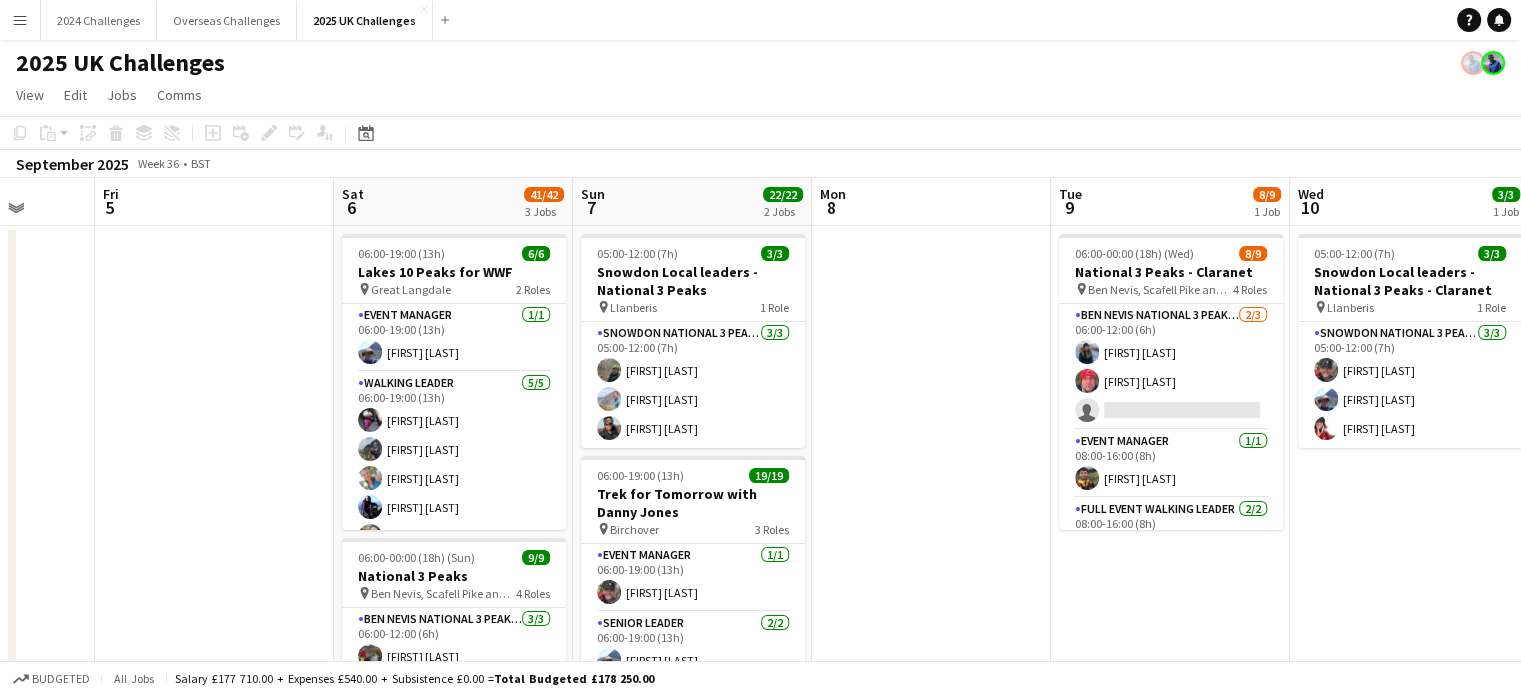 drag, startPoint x: 783, startPoint y: 352, endPoint x: 273, endPoint y: 333, distance: 510.3538 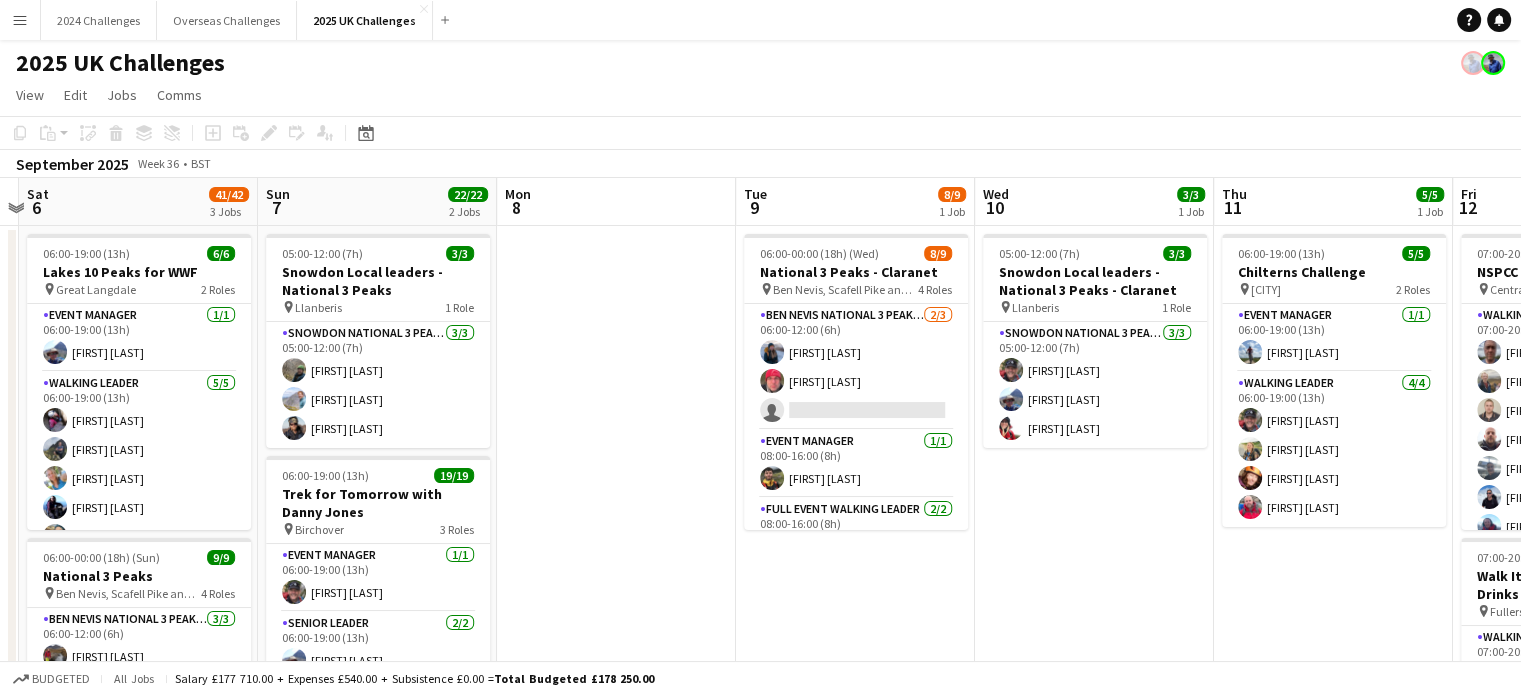 scroll, scrollTop: 0, scrollLeft: 580, axis: horizontal 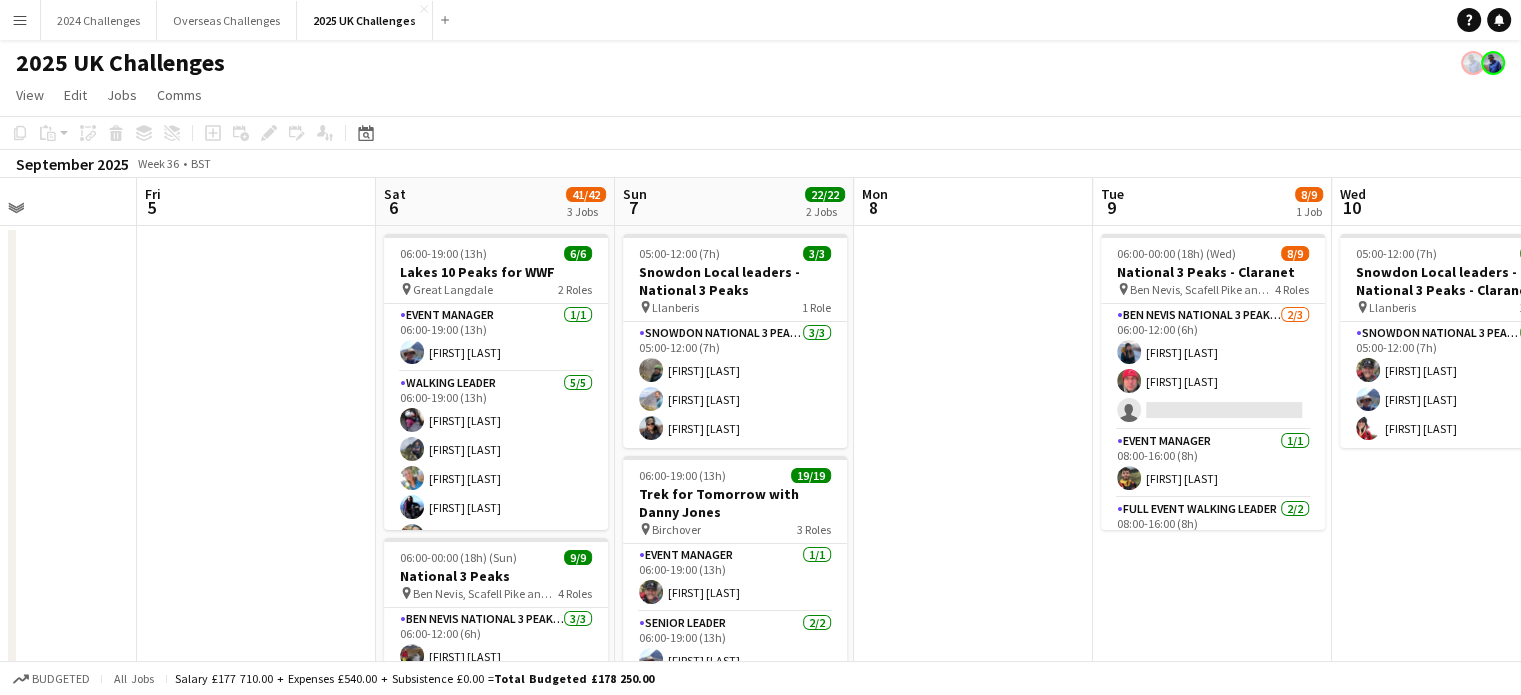 drag, startPoint x: 952, startPoint y: 313, endPoint x: 516, endPoint y: 309, distance: 436.01834 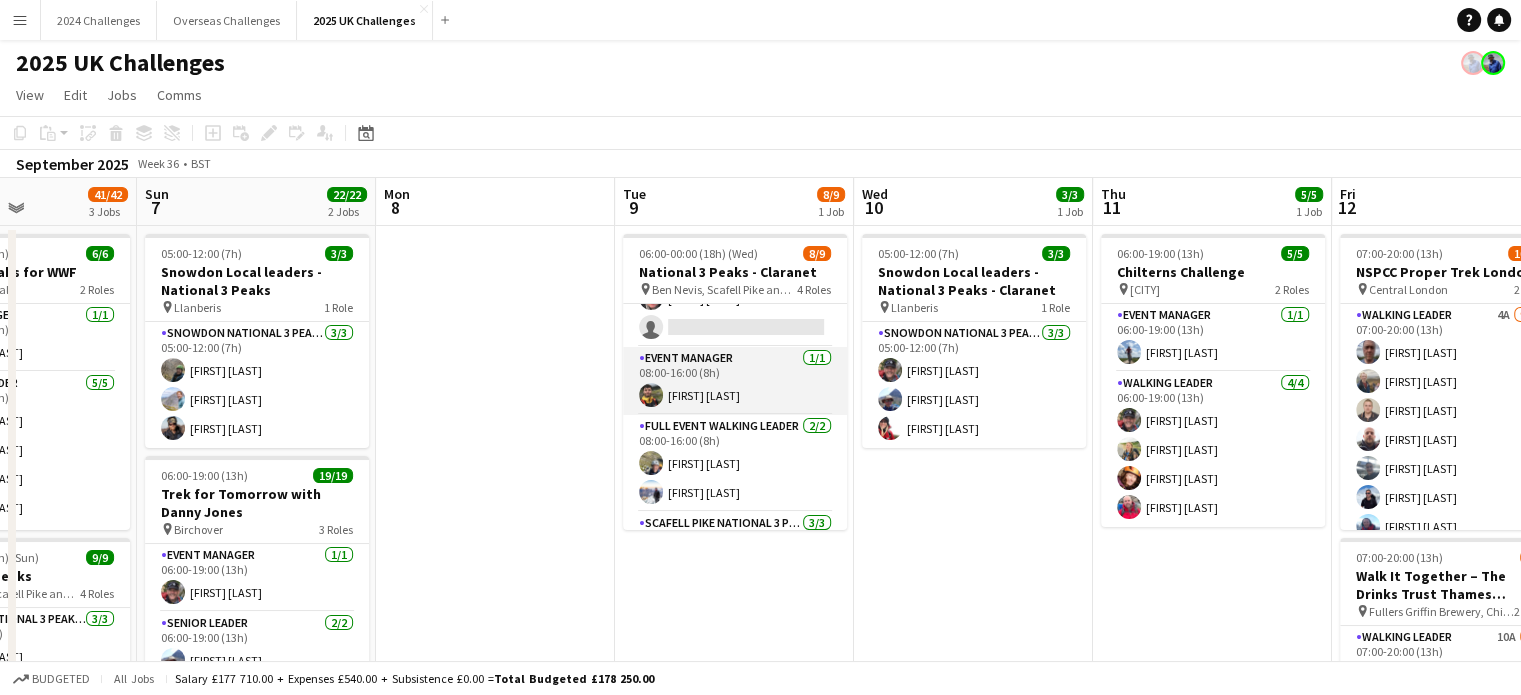 scroll, scrollTop: 0, scrollLeft: 0, axis: both 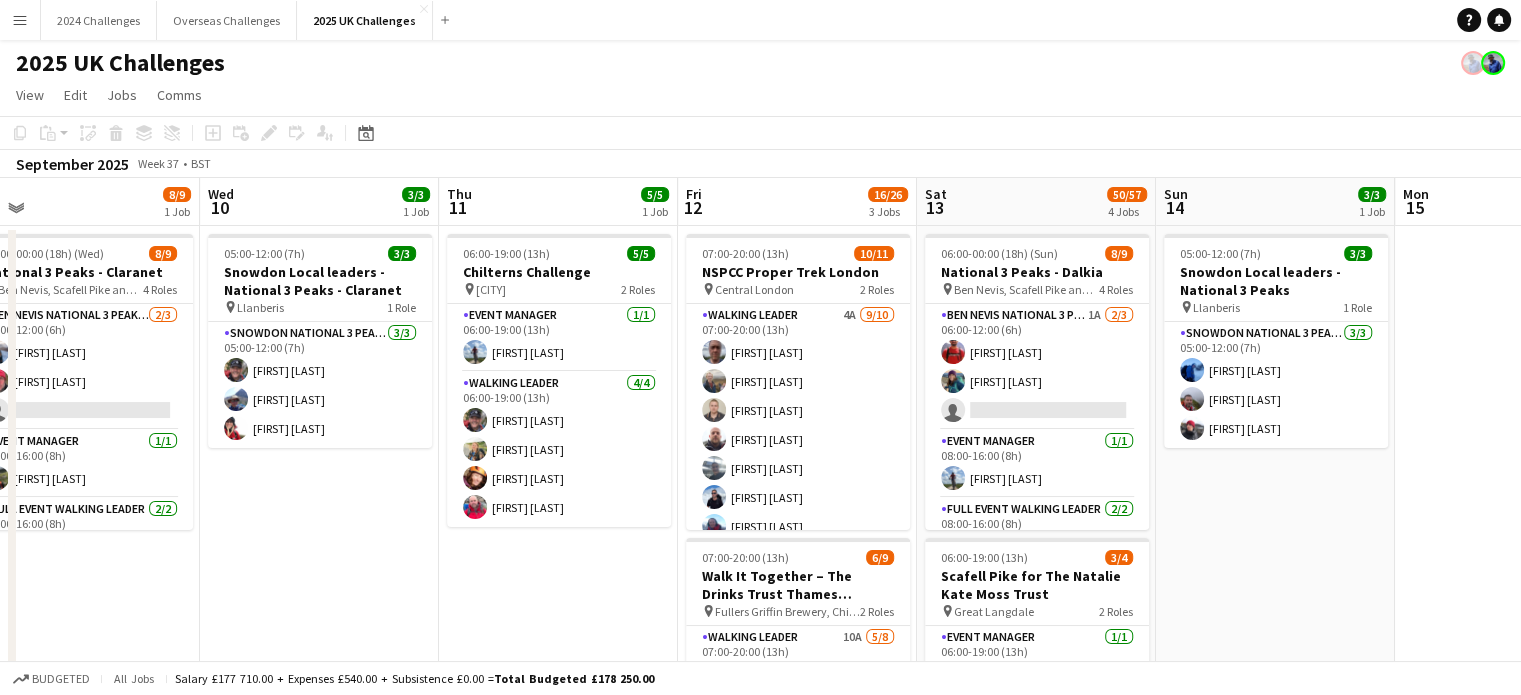drag, startPoint x: 1000, startPoint y: 535, endPoint x: 349, endPoint y: 492, distance: 652.4186 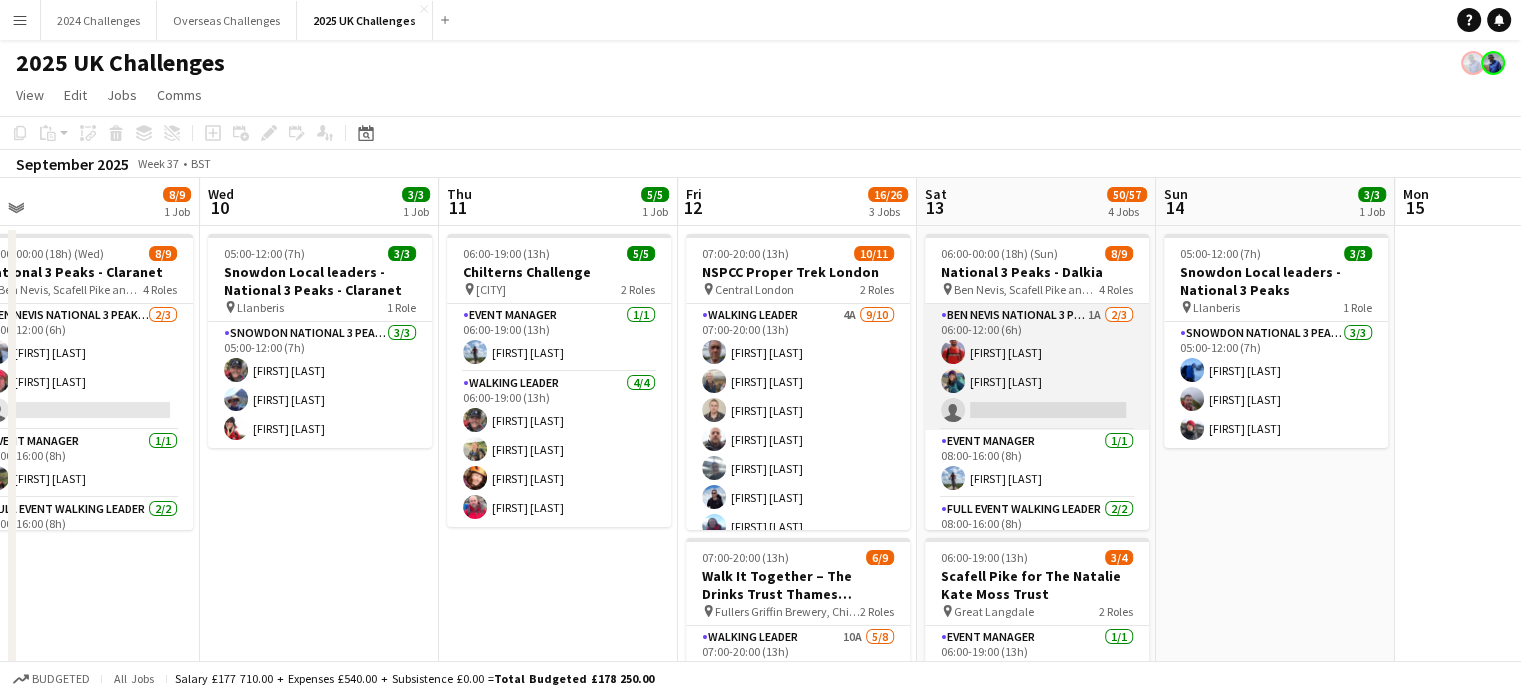click on "Ben Nevis National 3 Peaks Walking Leader   1A   2/3   06:00-12:00 (6h)
[FIRST] [LAST] [FIRST] [LAST]
single-neutral-actions" at bounding box center [1037, 367] 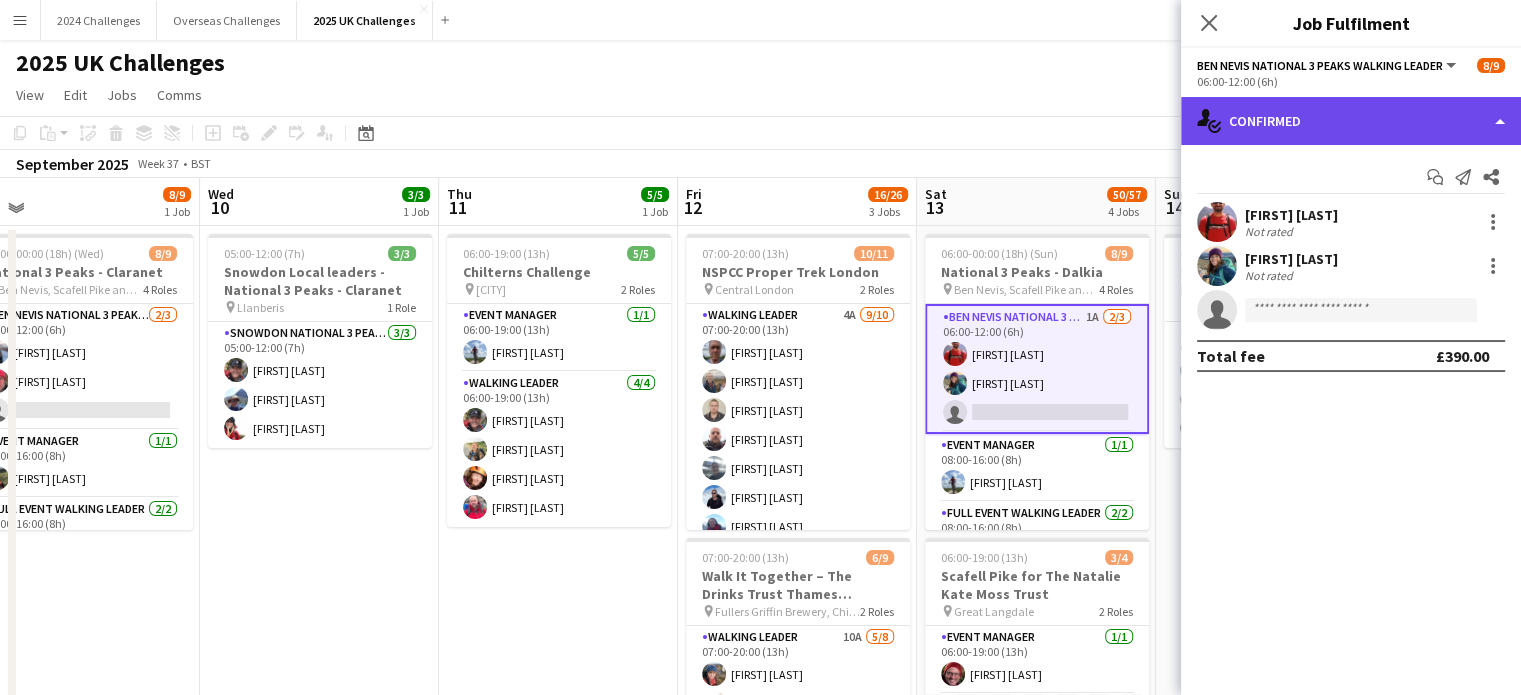 click on "single-neutral-actions-check-2
Confirmed" 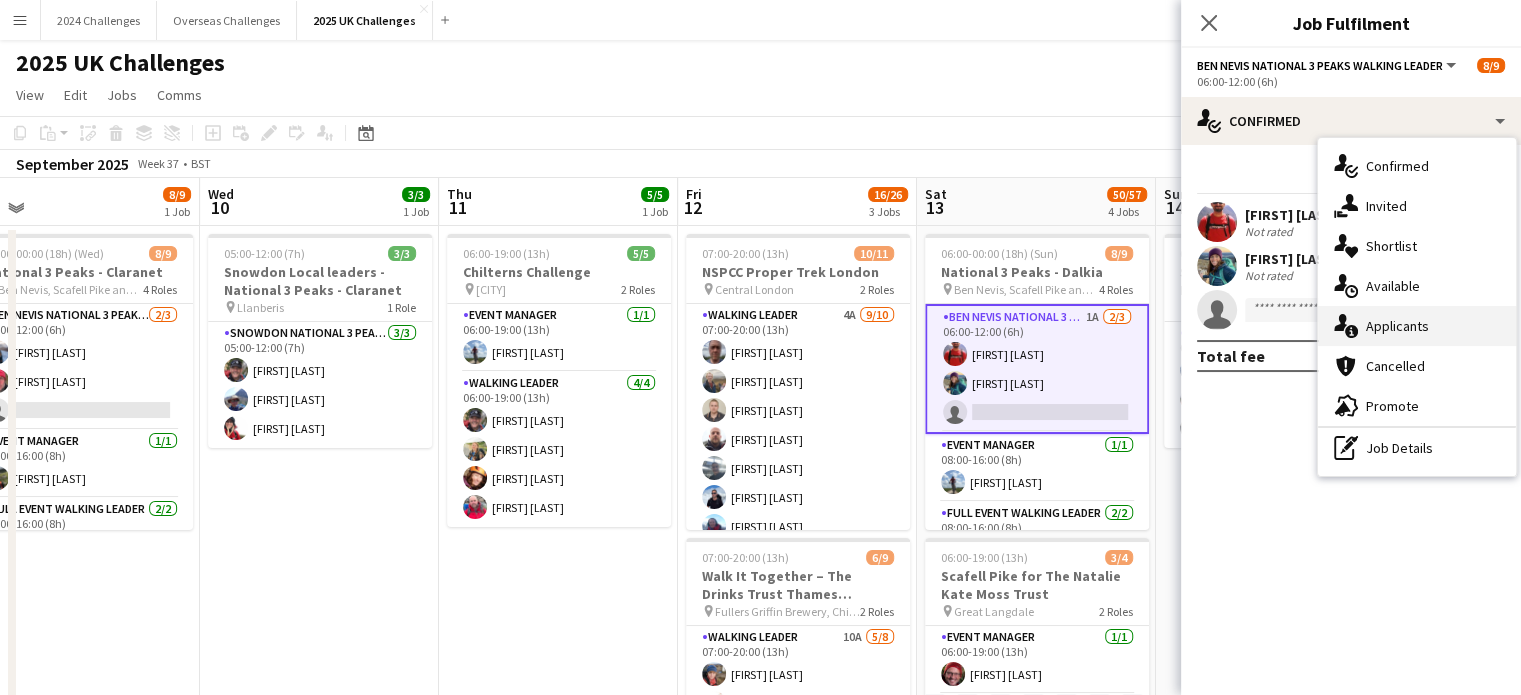 click on "single-neutral-actions-information
Applicants" at bounding box center [1417, 326] 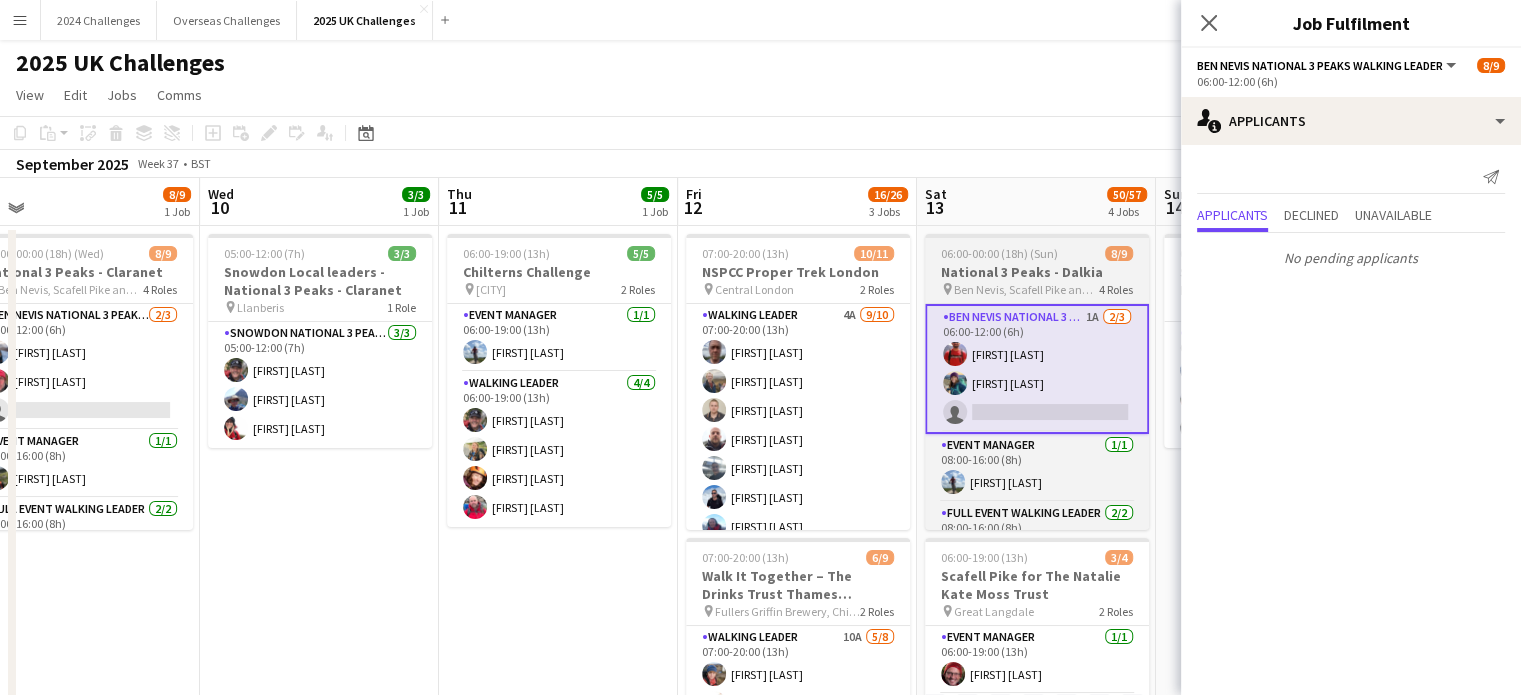 click on "06:00-00:00 (18h) (Sun)" at bounding box center (999, 253) 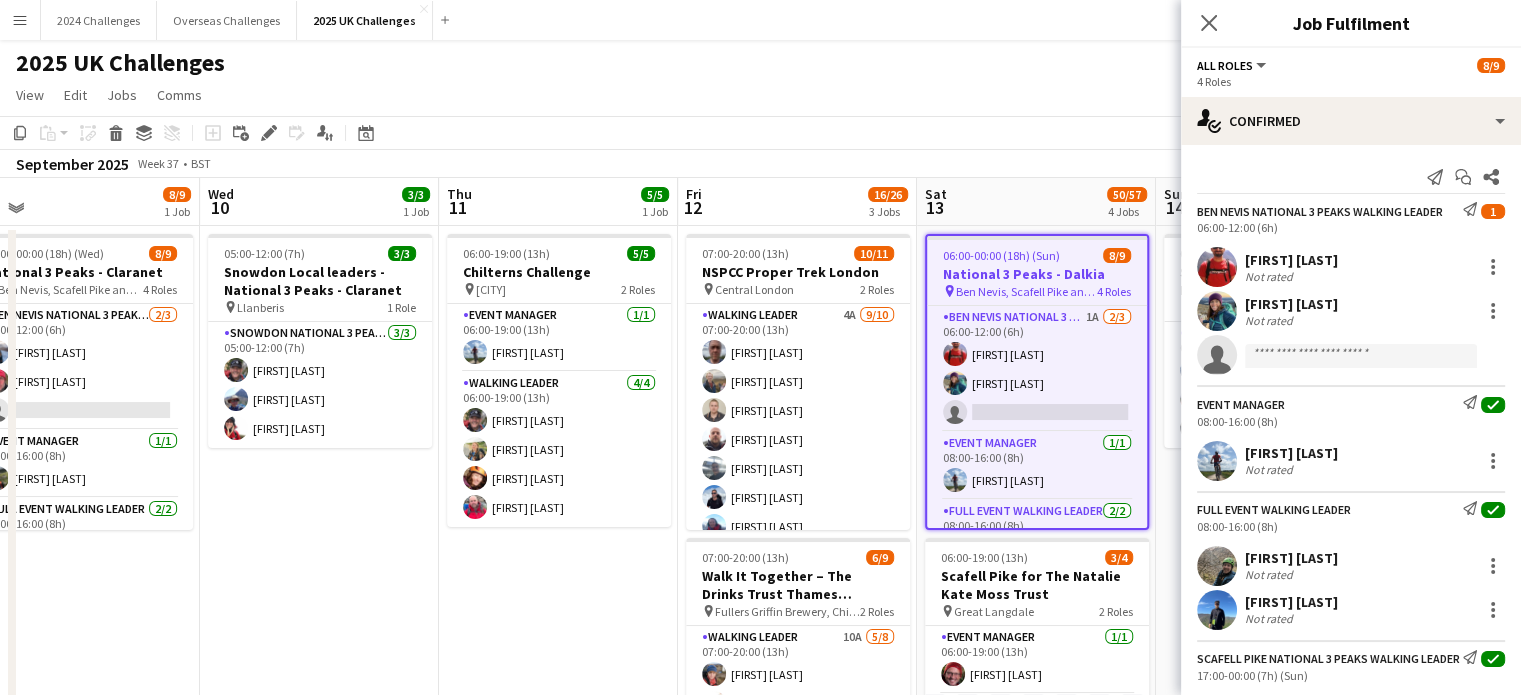 click on "2025 UK Challenges" 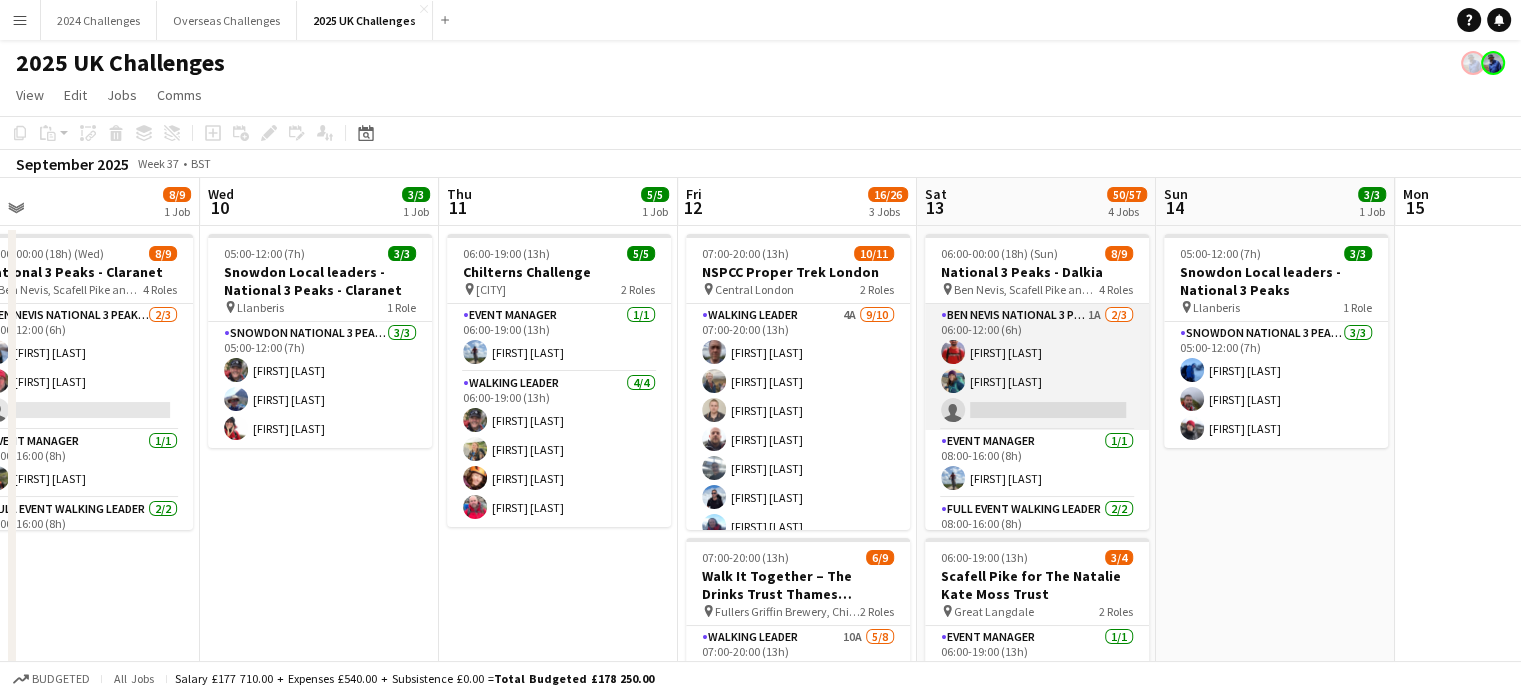 click on "Ben Nevis National 3 Peaks Walking Leader   1A   2/3   06:00-12:00 (6h)
[FIRST] [LAST] [FIRST] [LAST]
single-neutral-actions" at bounding box center [1037, 367] 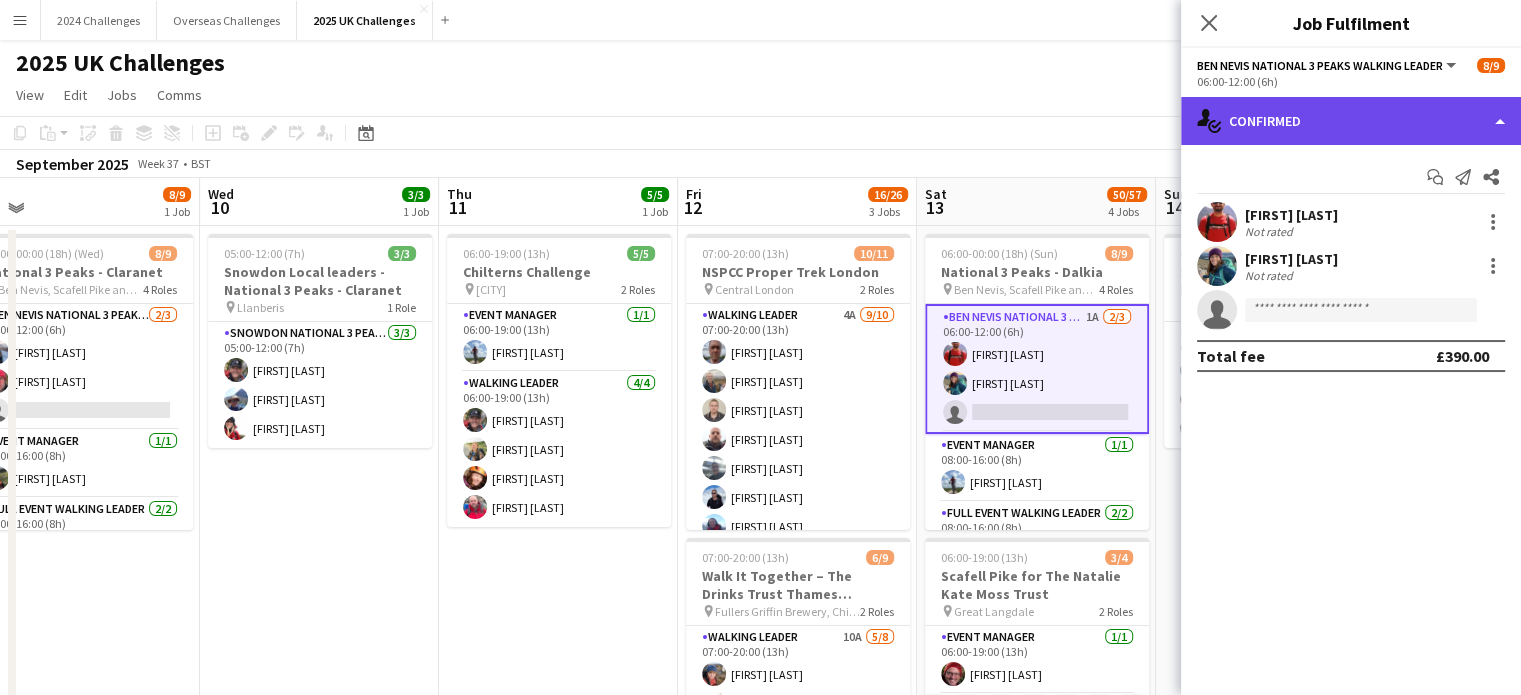 click on "single-neutral-actions-check-2
Confirmed" 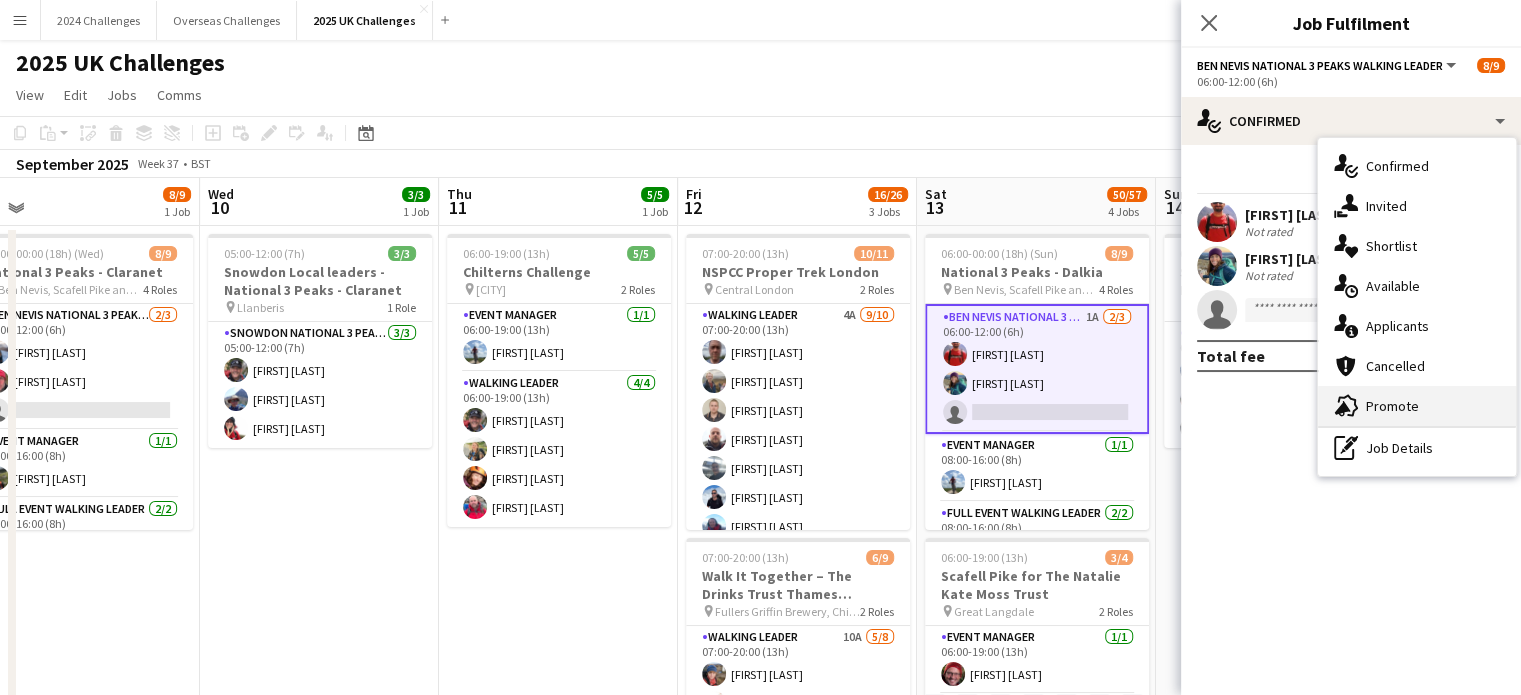 click on "advertising-megaphone
Promote" at bounding box center (1417, 406) 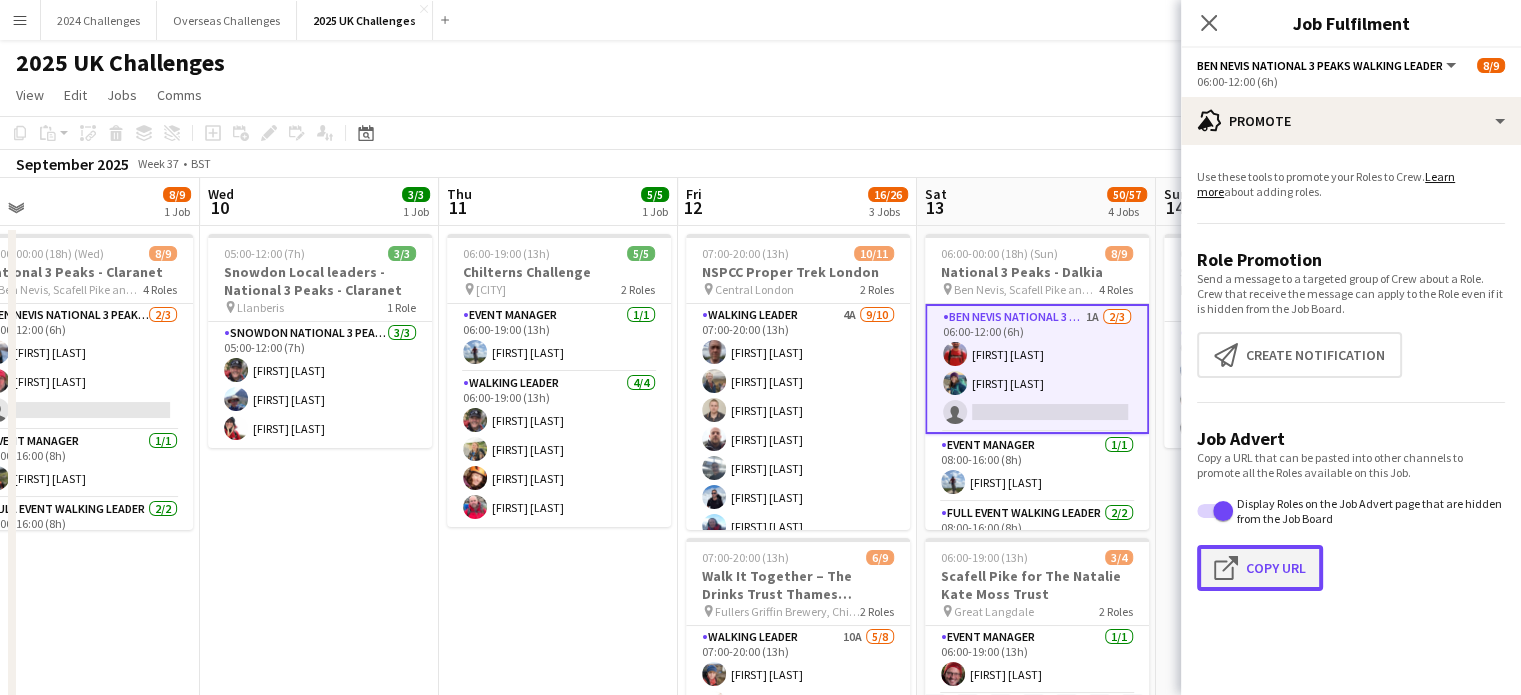 click on "Click to copy URL
Copy Url" at bounding box center (1260, 568) 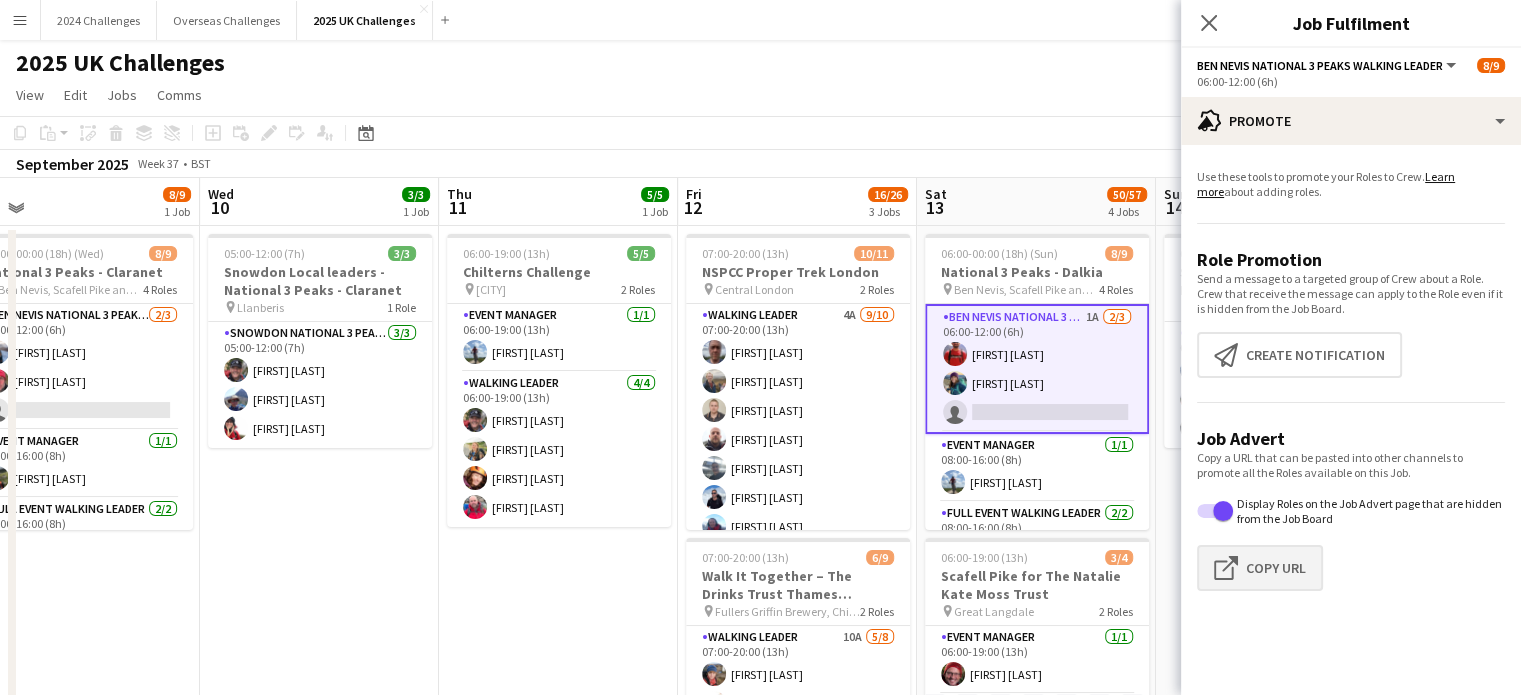 type on "**********" 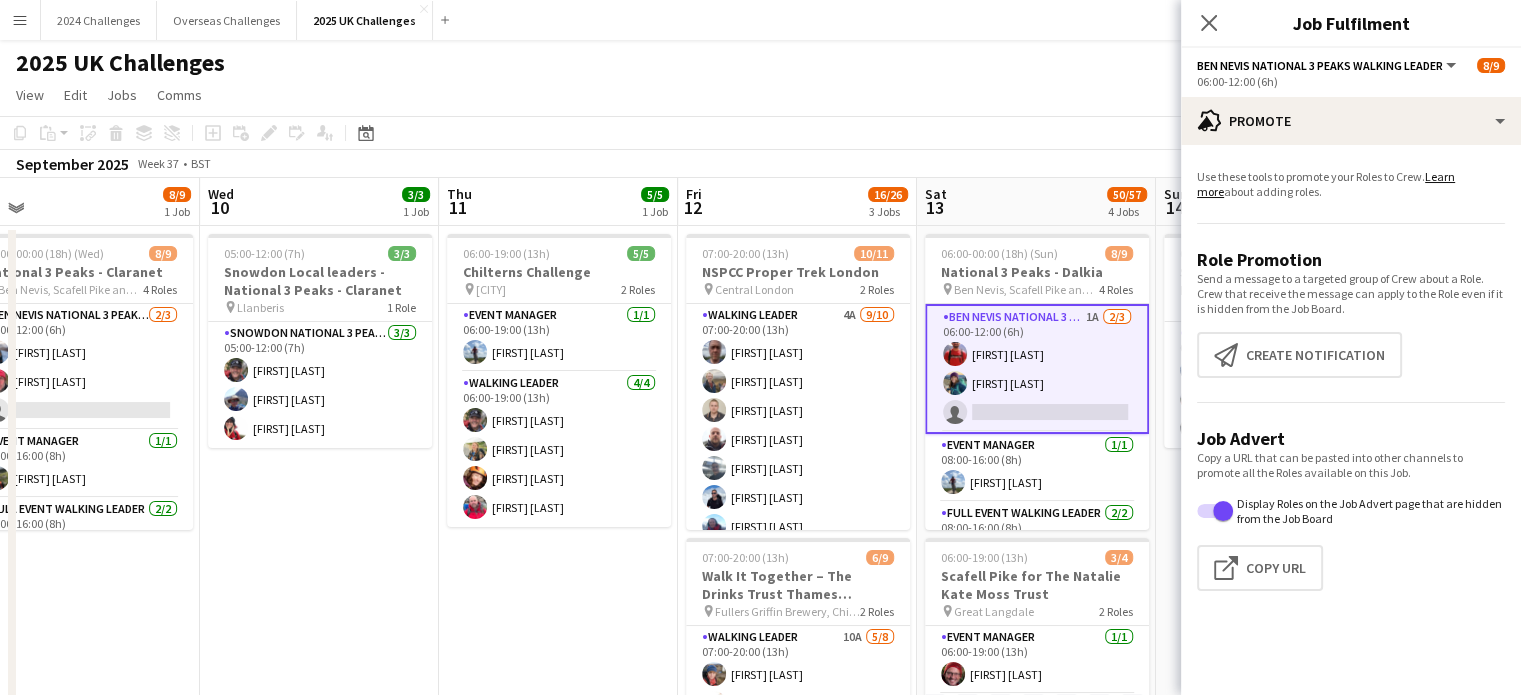 click on "View  Day view expanded Day view collapsed Month view Date picker Jump to today Expand Linked Jobs Collapse Linked Jobs  Edit  Copy Ctrl+C  Paste  Without Crew Ctrl+V With Crew Ctrl+Shift+V Paste as linked job  Group  Group Ungroup  Jobs  New Job Edit Job Delete Job New Linked Job Edit Linked Jobs Job fulfilment Promote Role Copy Role URL  Comms  Notify confirmed crew Create chat" 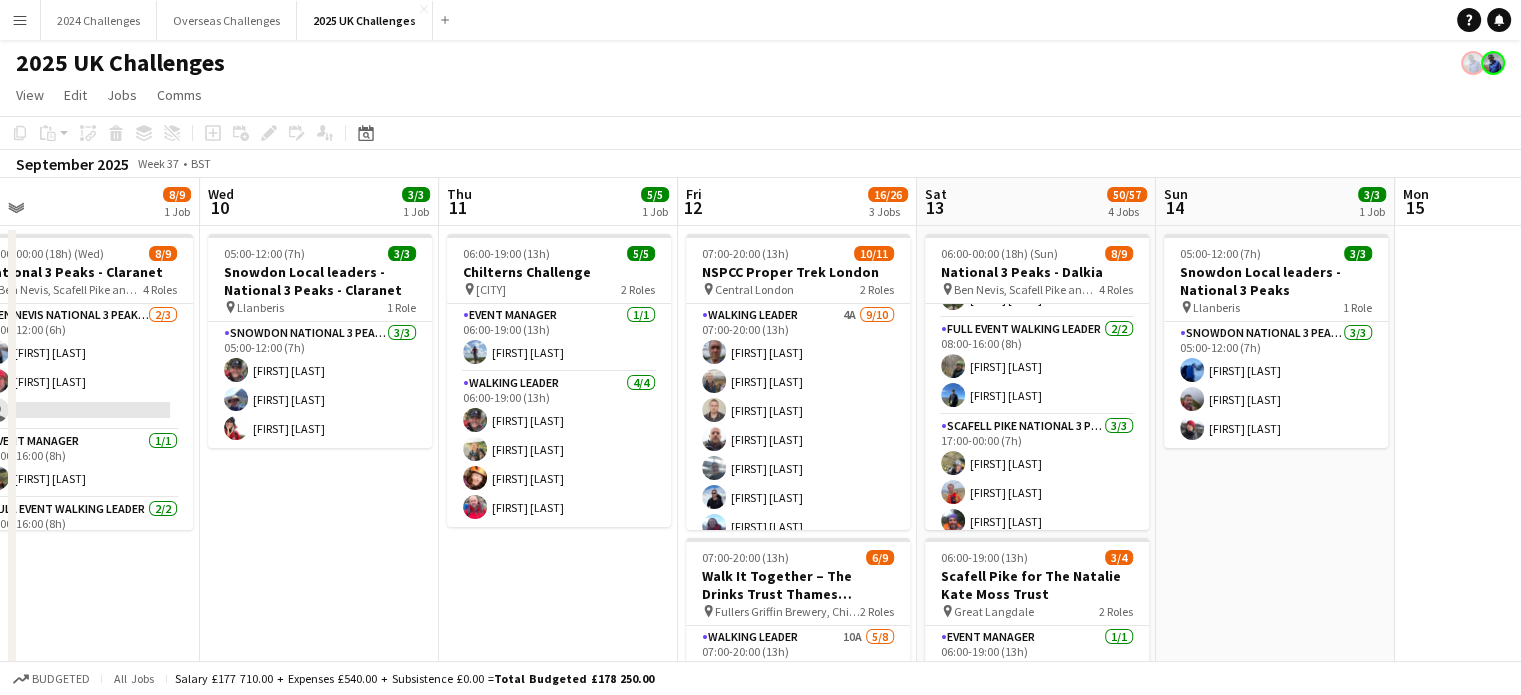 scroll, scrollTop: 190, scrollLeft: 0, axis: vertical 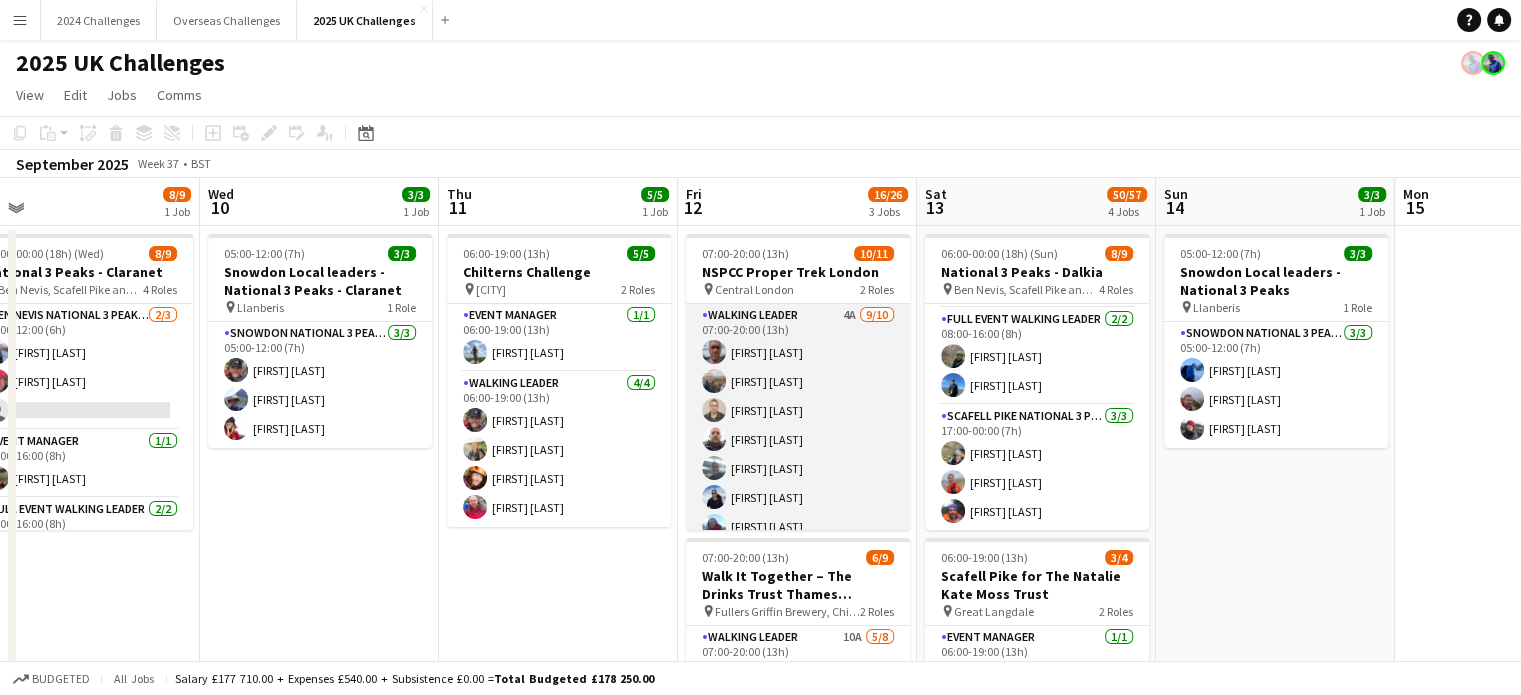 click on "Walking Leader 4A 9/10 07:00-20:00 (13h)
[FIRST] [LAST] [FIRST] [LAST] [FIRST] [LAST] [FIRST] [LAST] [FIRST] [LAST] [FIRST] [LAST] [FIRST] [LAST] [FIRST] [LAST] [FIRST] [LAST]
single-neutral-actions" at bounding box center [798, 468] 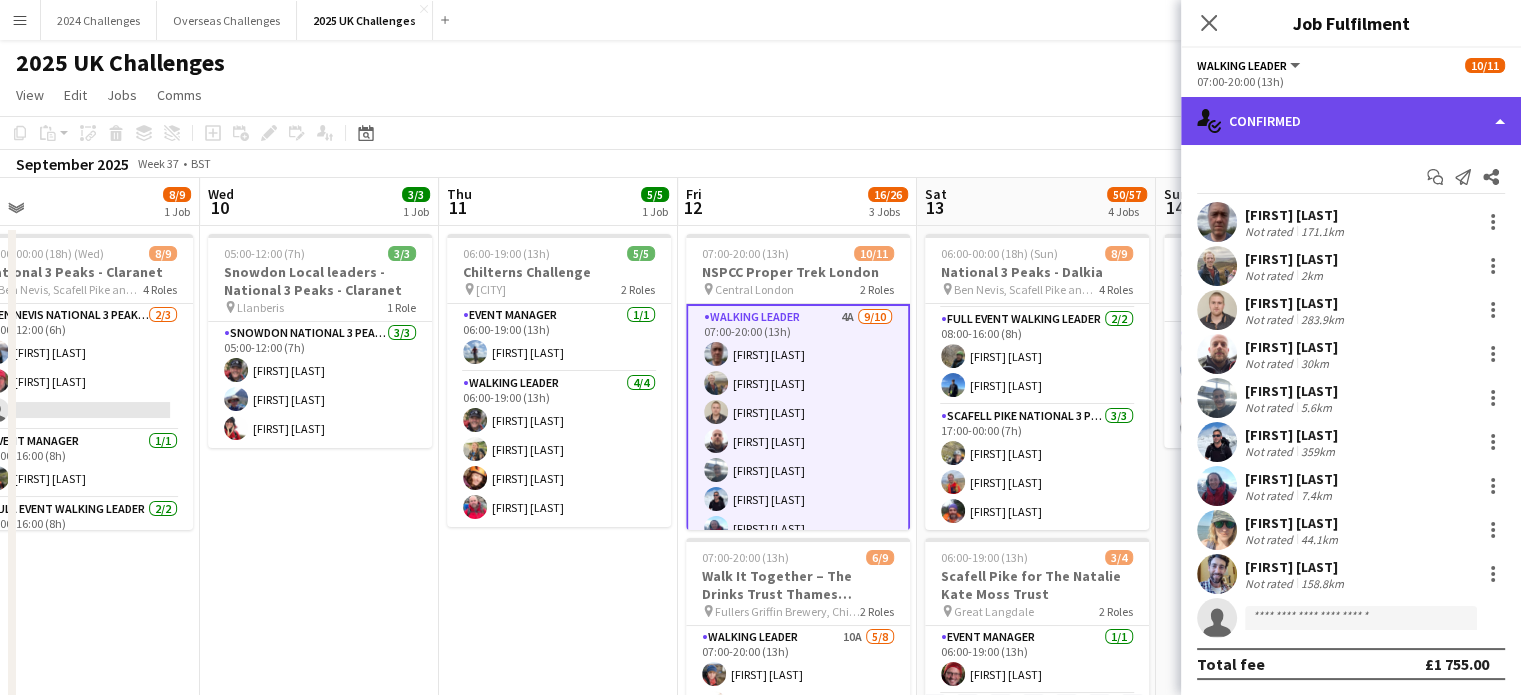 click on "single-neutral-actions-check-2
Confirmed" 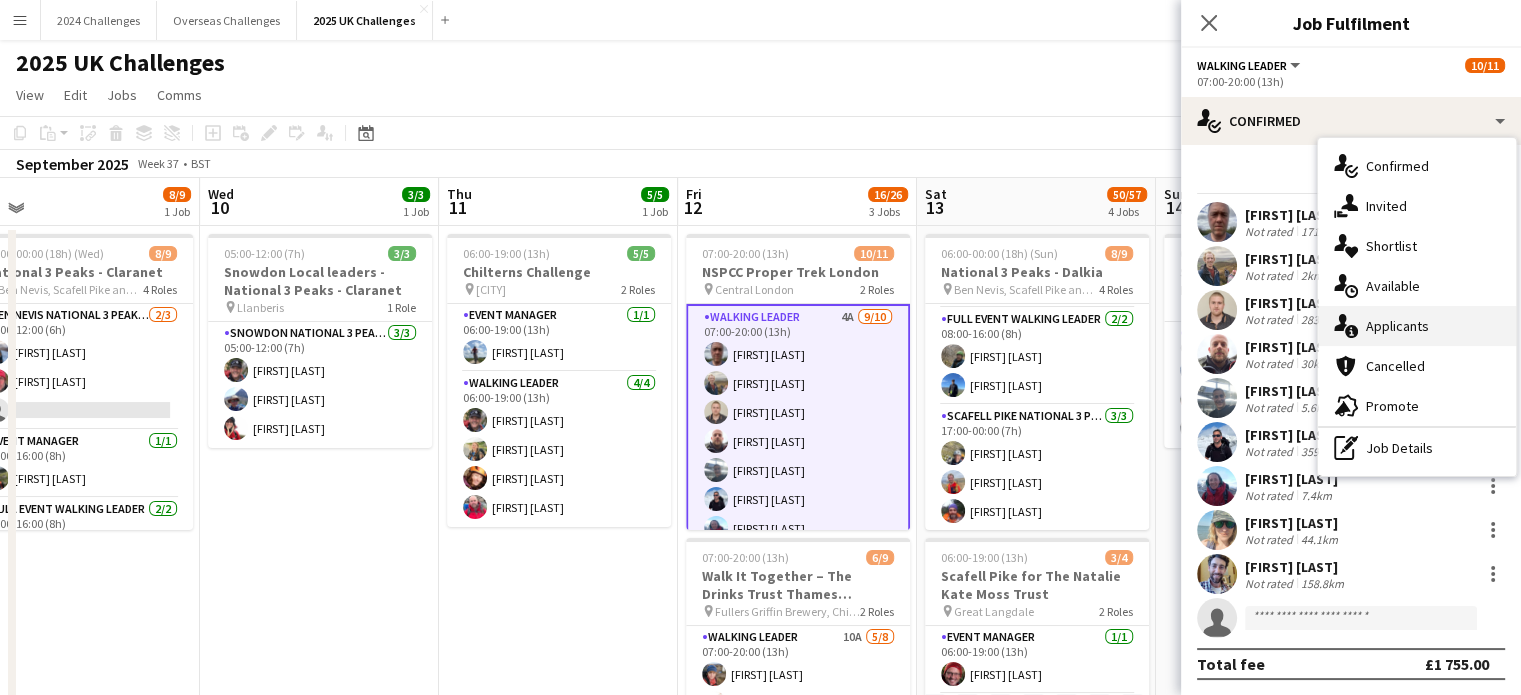 click on "single-neutral-actions-information
Applicants" at bounding box center [1417, 326] 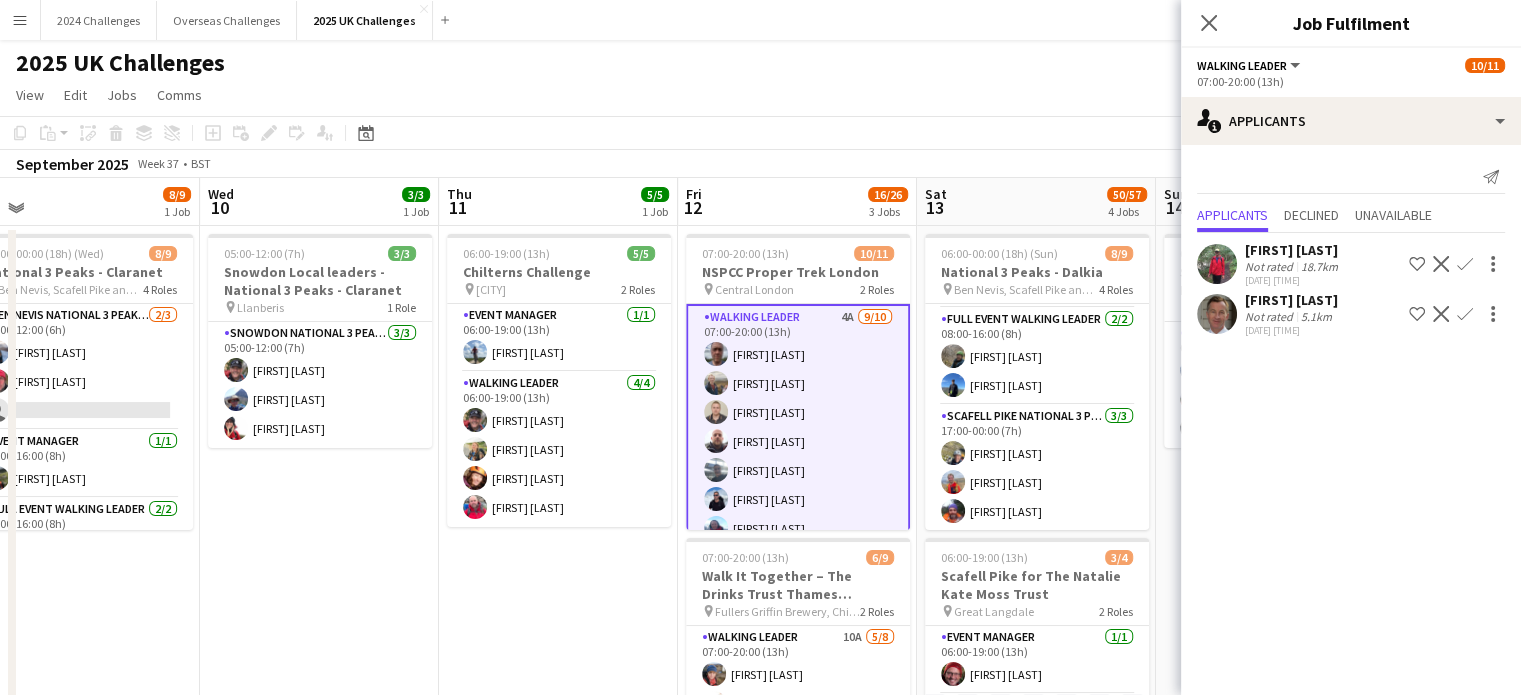 click on "View  Day view expanded Day view collapsed Month view Date picker Jump to today Expand Linked Jobs Collapse Linked Jobs  Edit  Copy Ctrl+C  Paste  Without Crew Ctrl+V With Crew Ctrl+Shift+V Paste as linked job  Group  Group Ungroup  Jobs  New Job Edit Job Delete Job New Linked Job Edit Linked Jobs Job fulfilment Promote Role Copy Role URL  Comms  Notify confirmed crew Create chat" 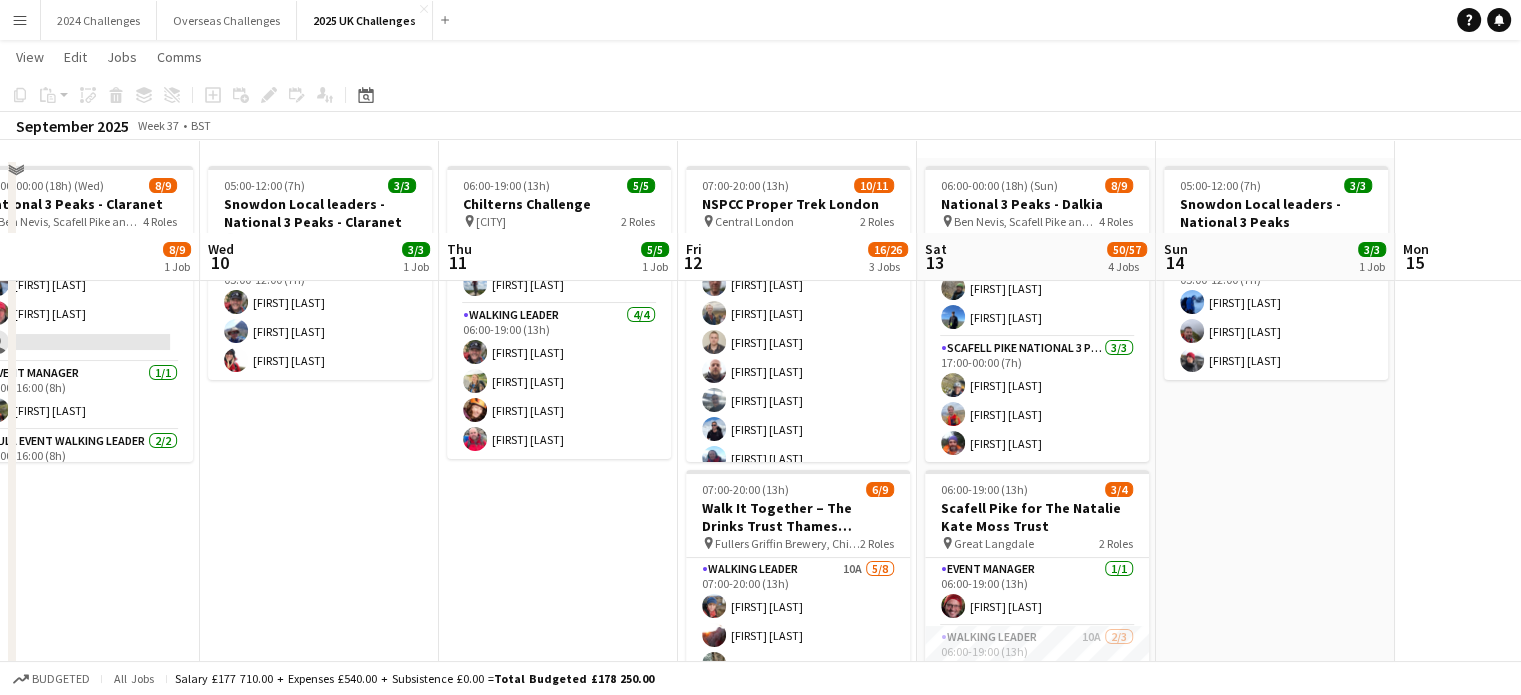 scroll, scrollTop: 0, scrollLeft: 0, axis: both 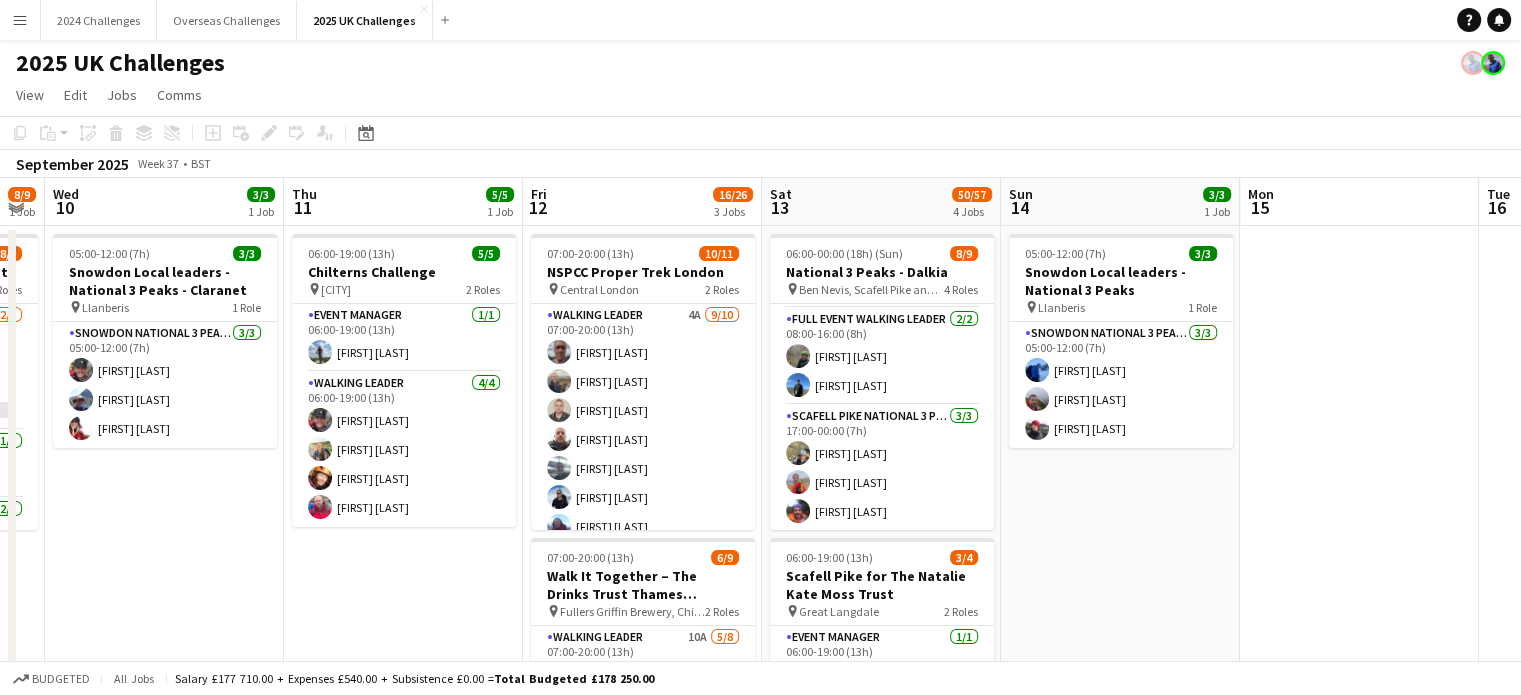 drag, startPoint x: 1344, startPoint y: 542, endPoint x: 690, endPoint y: 542, distance: 654 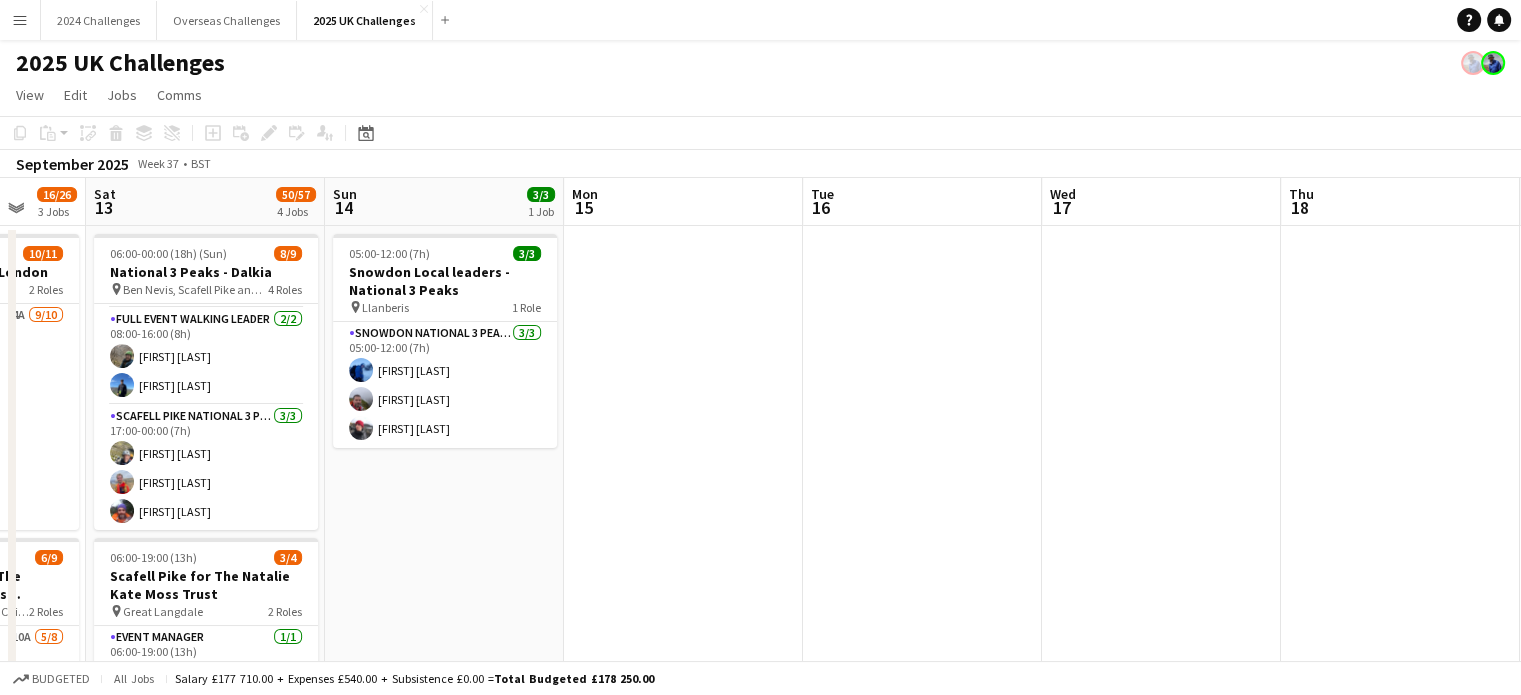 drag, startPoint x: 1268, startPoint y: 499, endPoint x: 613, endPoint y: 507, distance: 655.0488 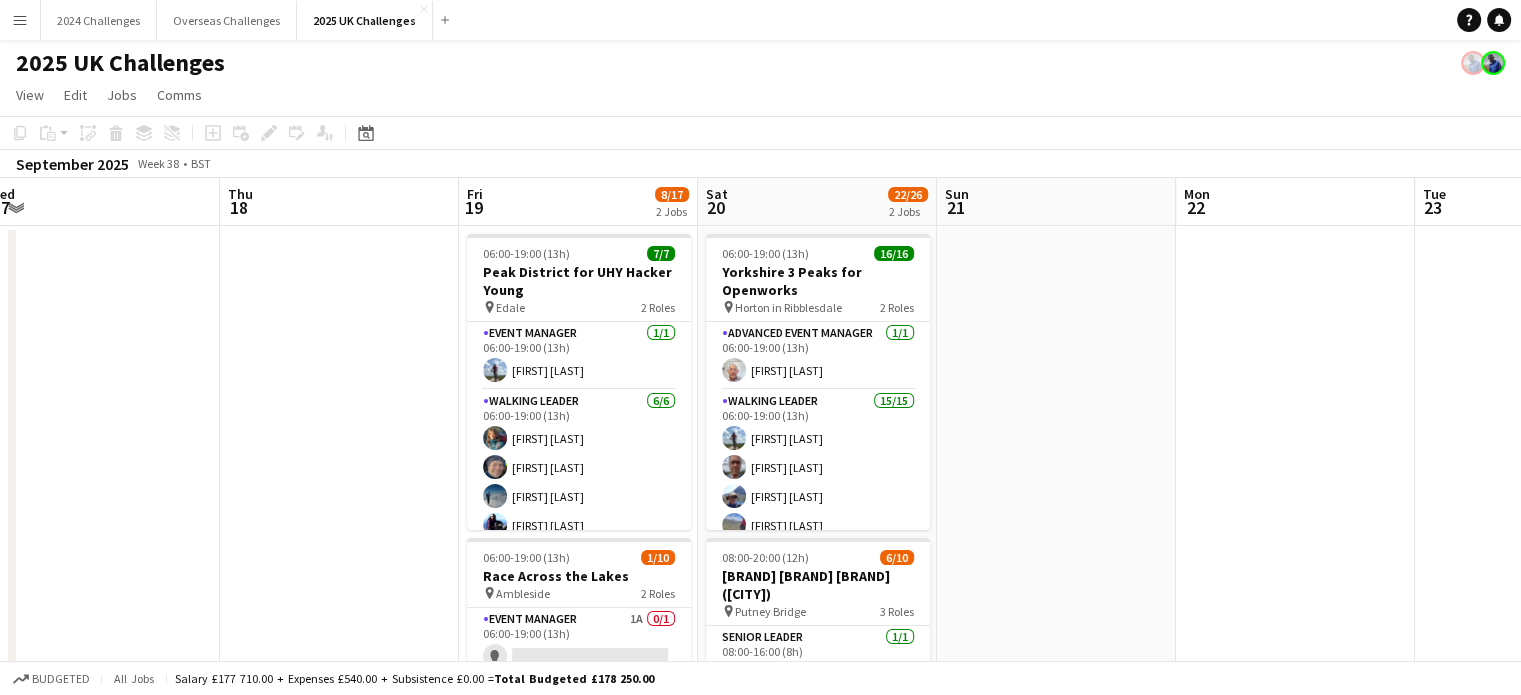 scroll, scrollTop: 0, scrollLeft: 745, axis: horizontal 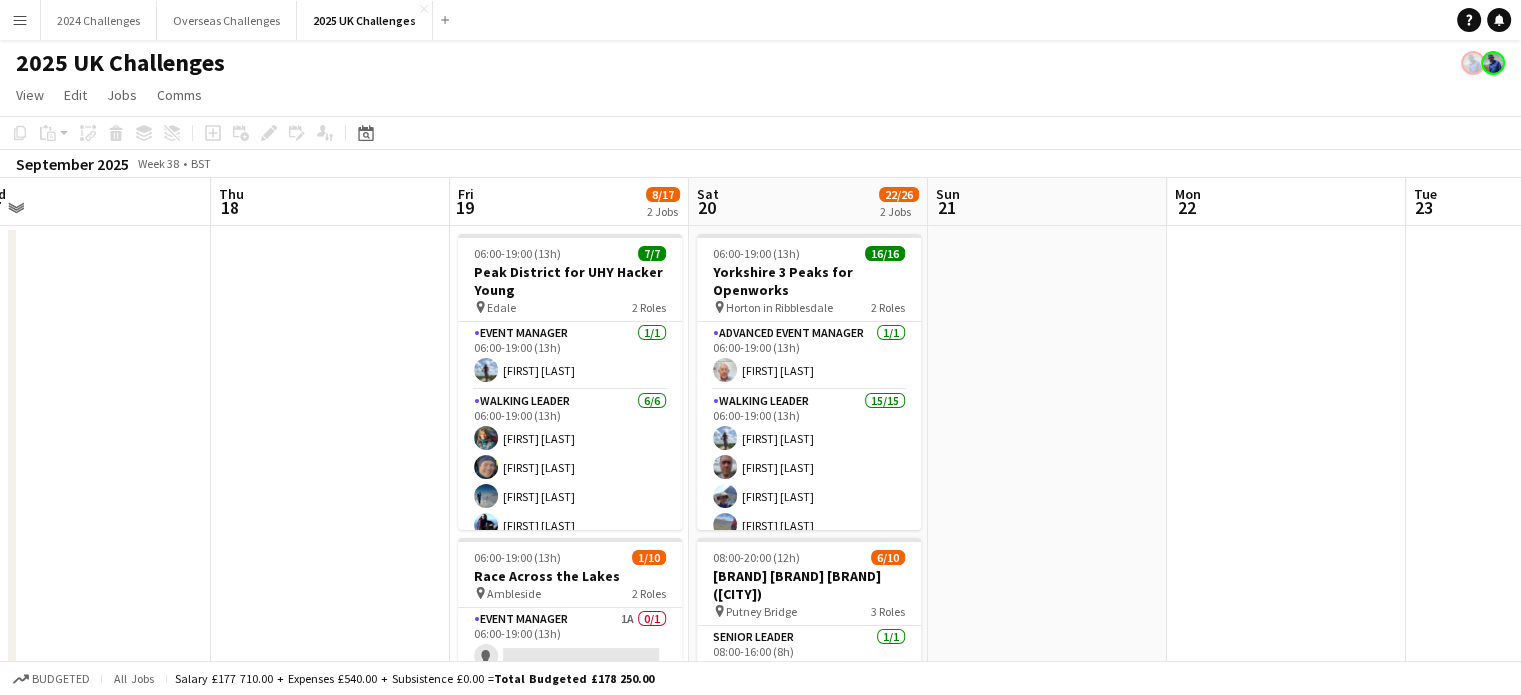 drag, startPoint x: 752, startPoint y: 482, endPoint x: 303, endPoint y: 463, distance: 449.40182 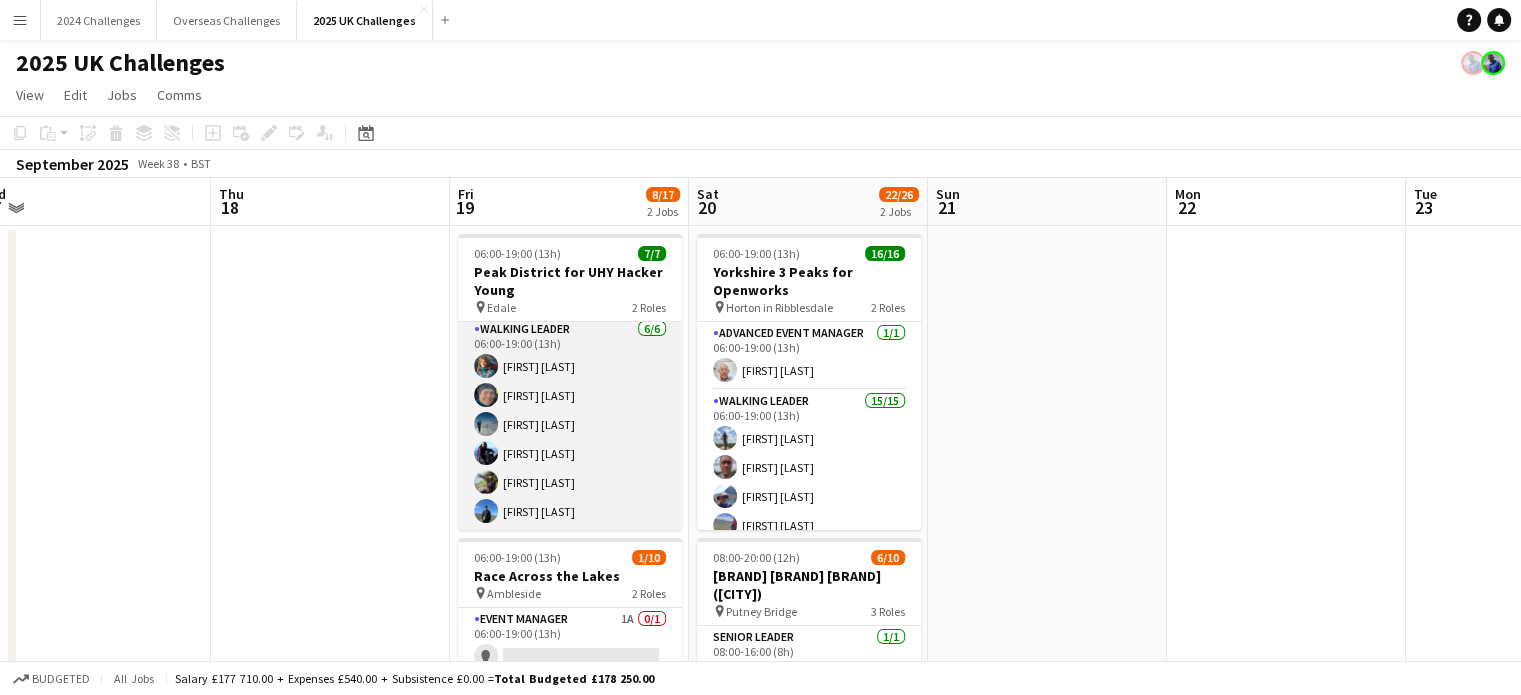 scroll, scrollTop: 0, scrollLeft: 0, axis: both 